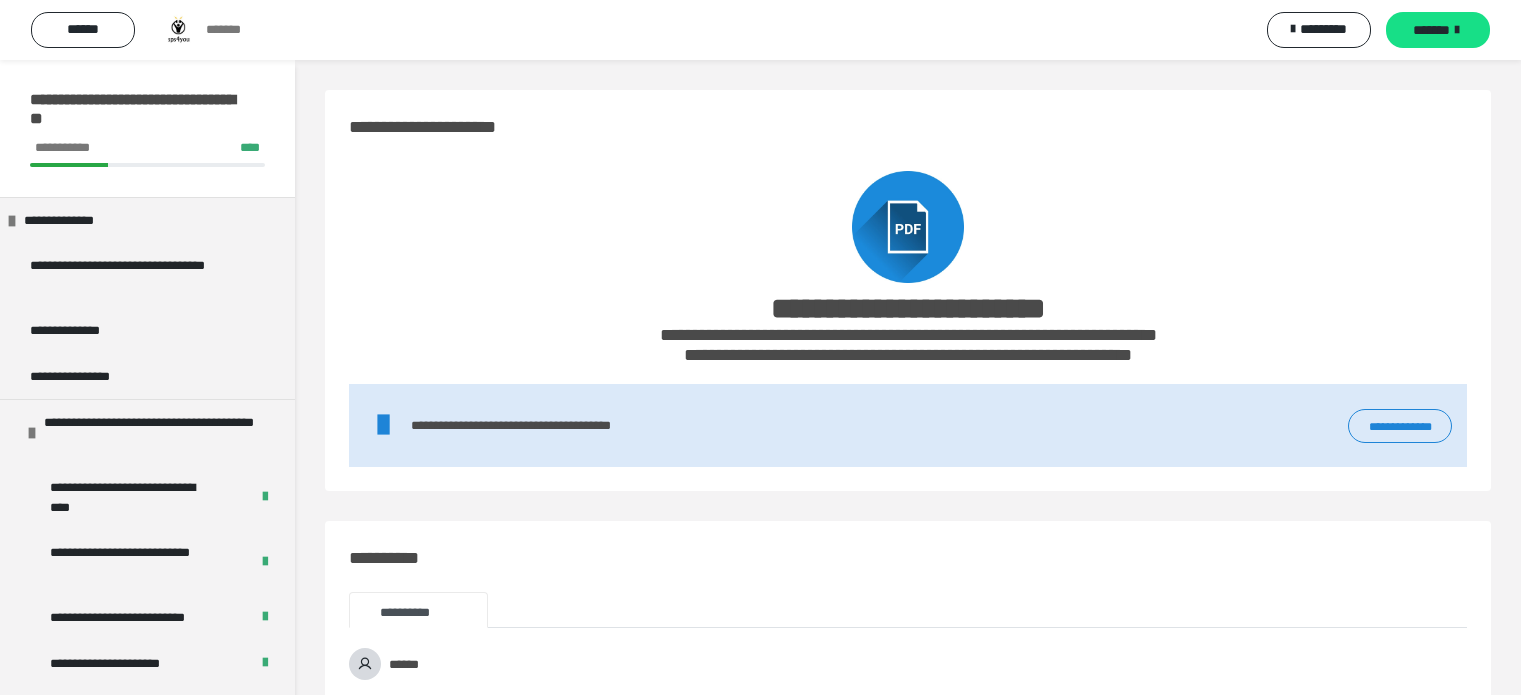 scroll, scrollTop: 0, scrollLeft: 0, axis: both 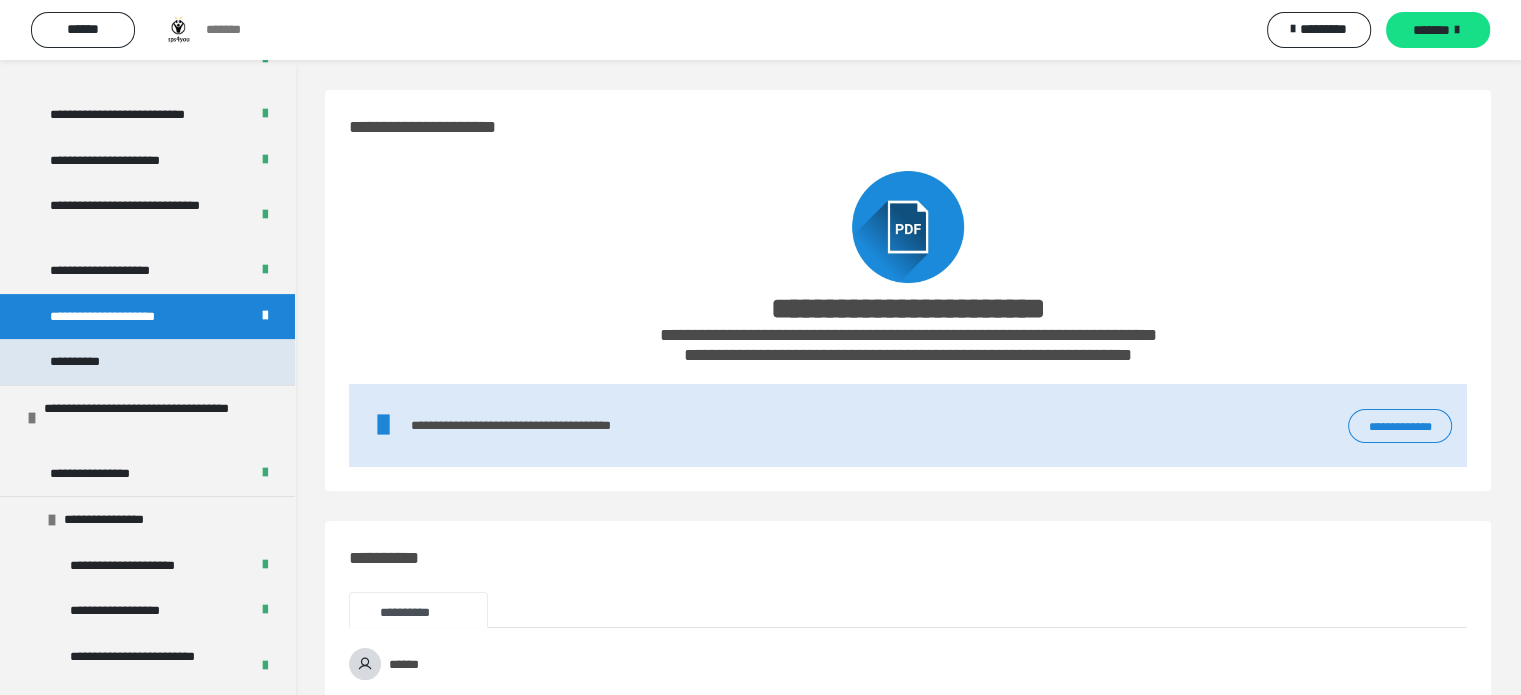 click on "**********" at bounding box center [147, 362] 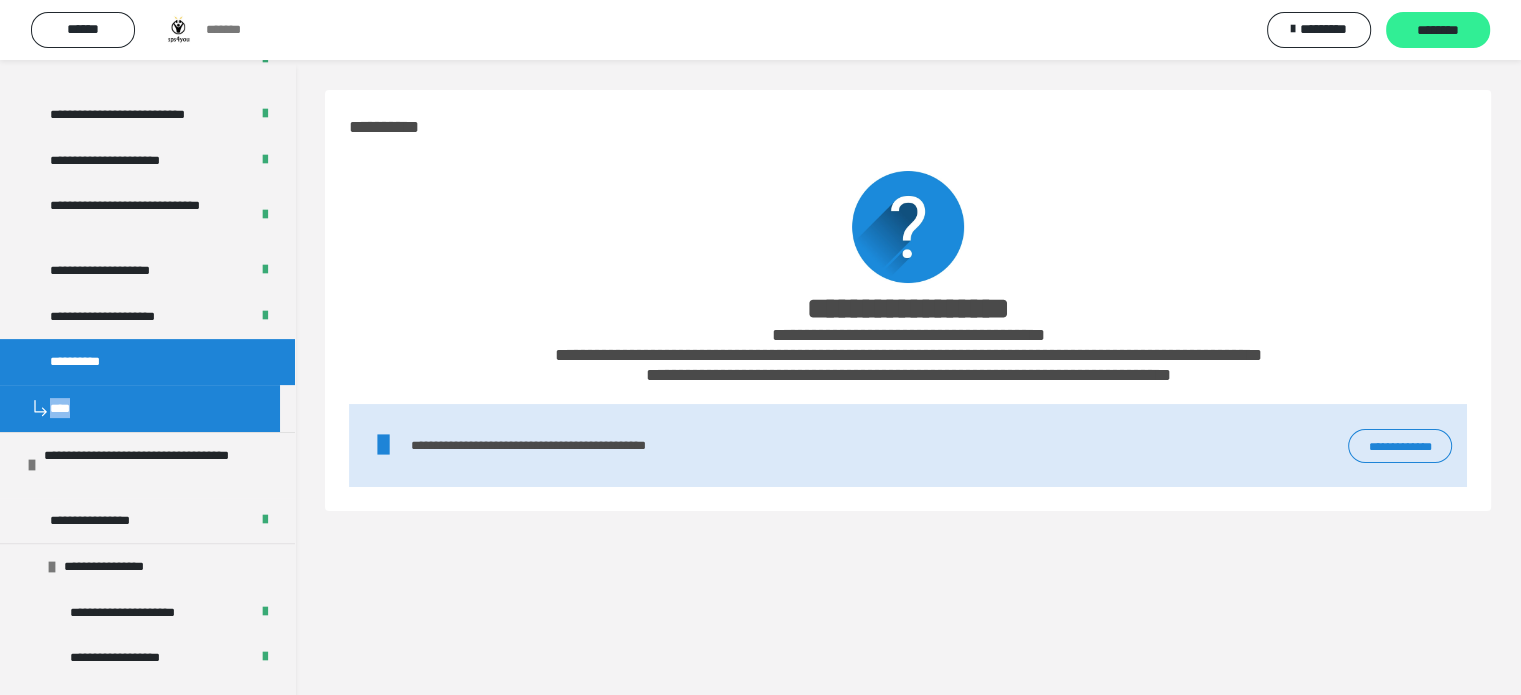 click on "********" at bounding box center [1438, 31] 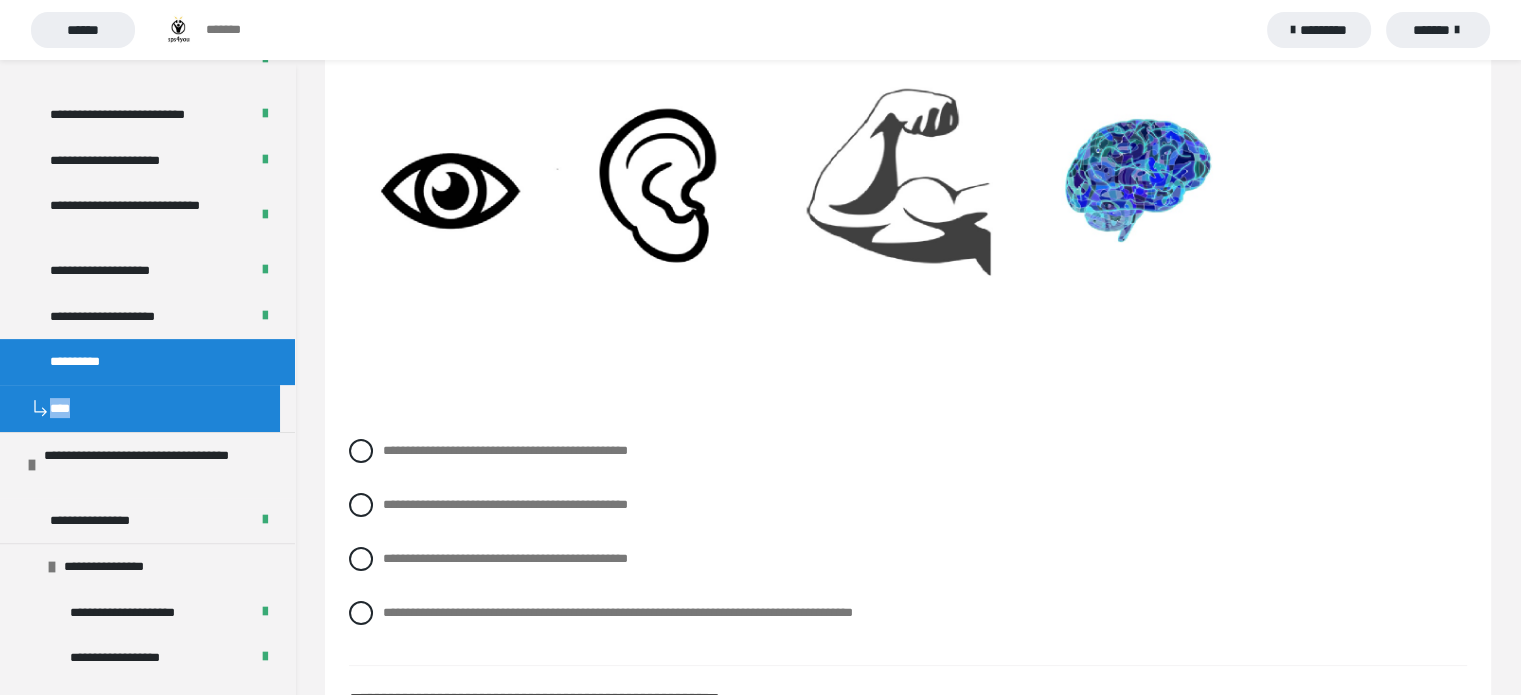 scroll, scrollTop: 240, scrollLeft: 0, axis: vertical 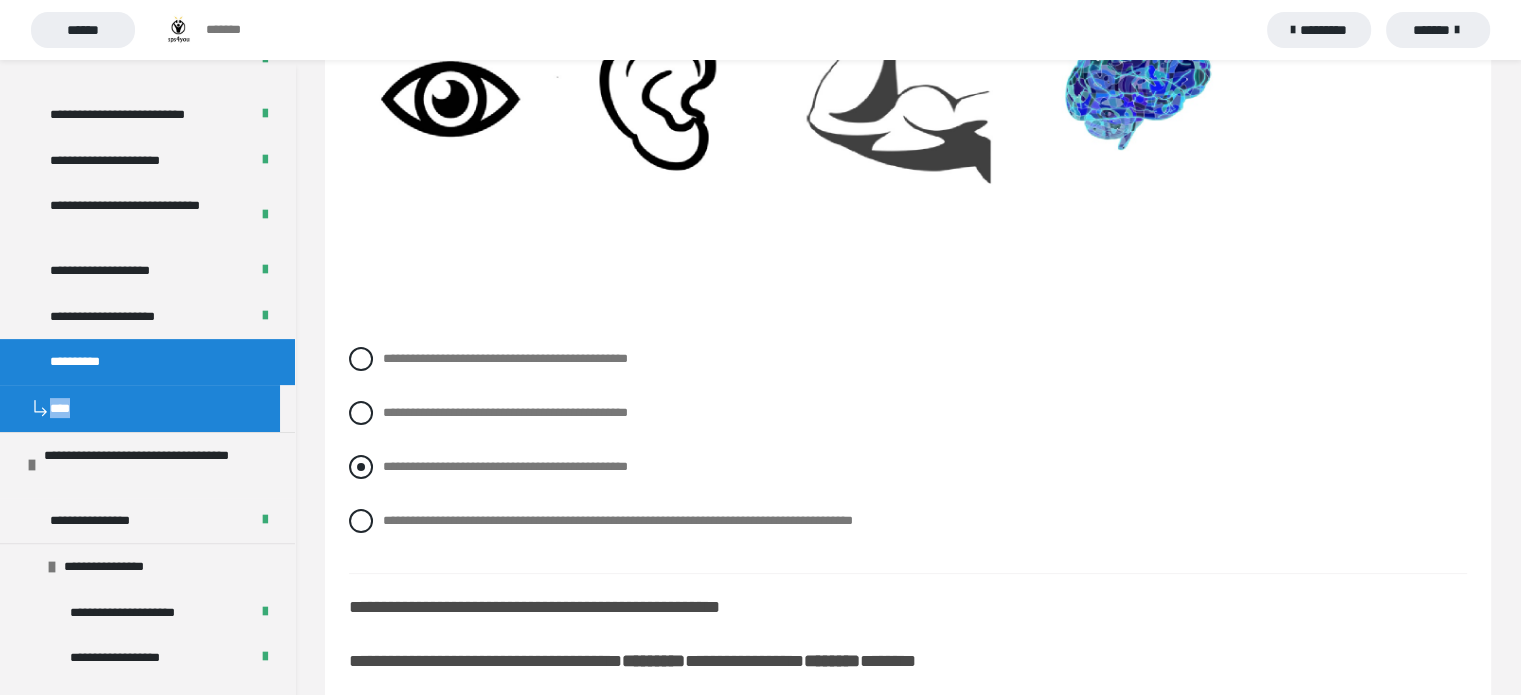 click at bounding box center [361, 467] 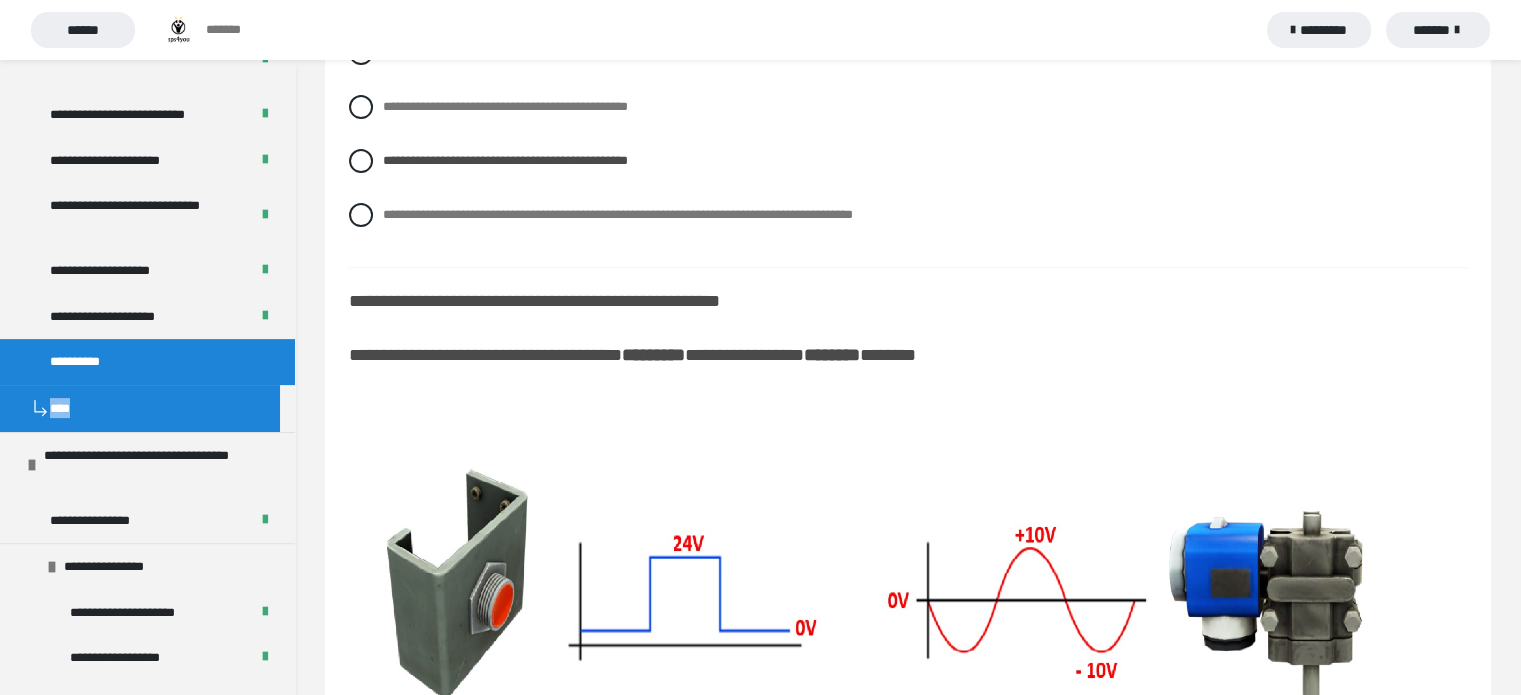 scroll, scrollTop: 652, scrollLeft: 0, axis: vertical 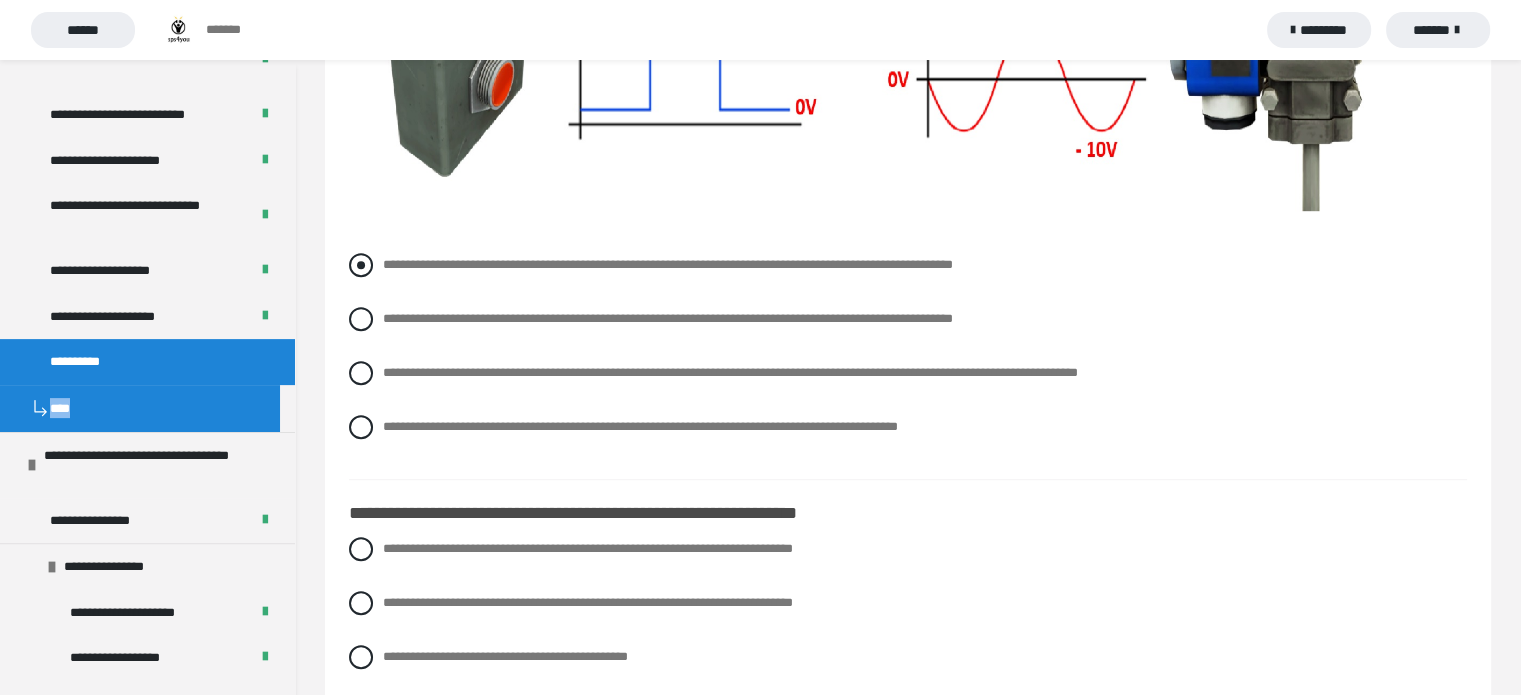 click at bounding box center [361, 265] 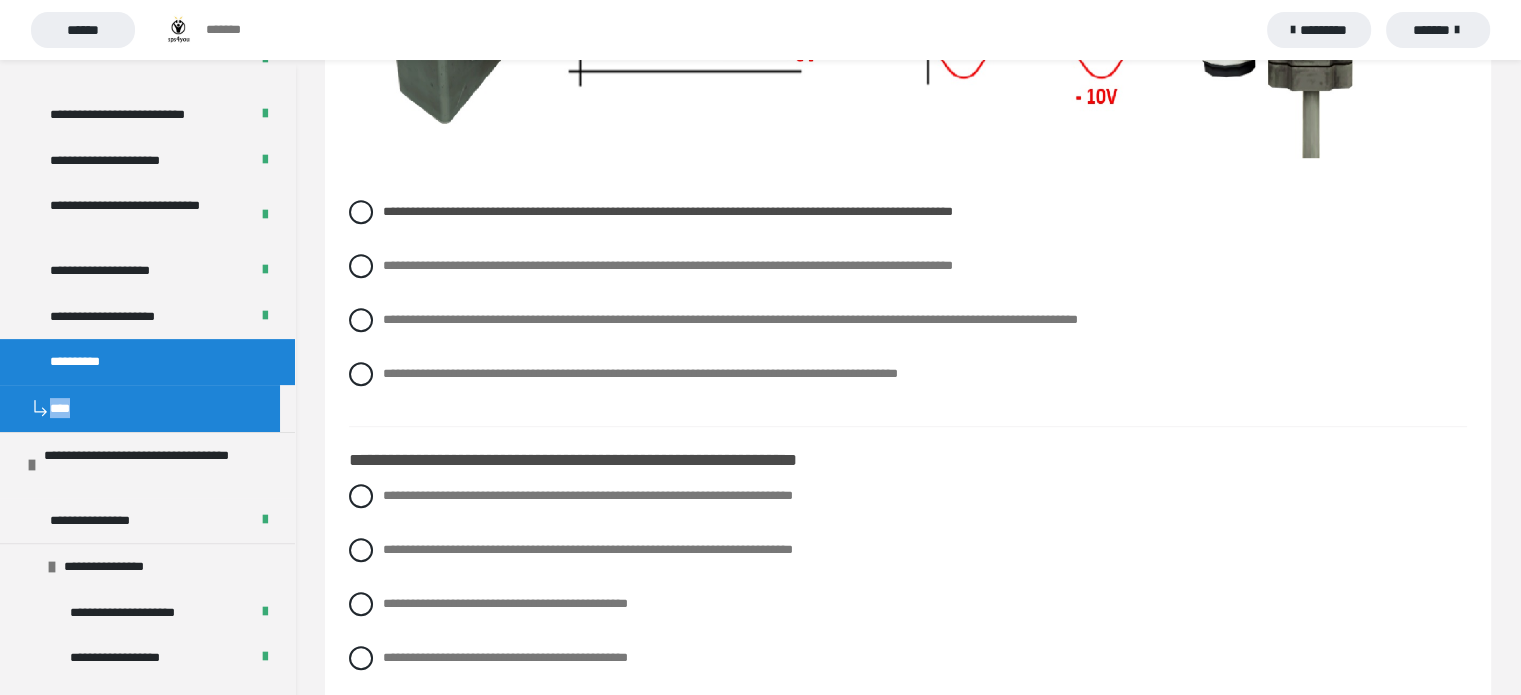 scroll, scrollTop: 1385, scrollLeft: 0, axis: vertical 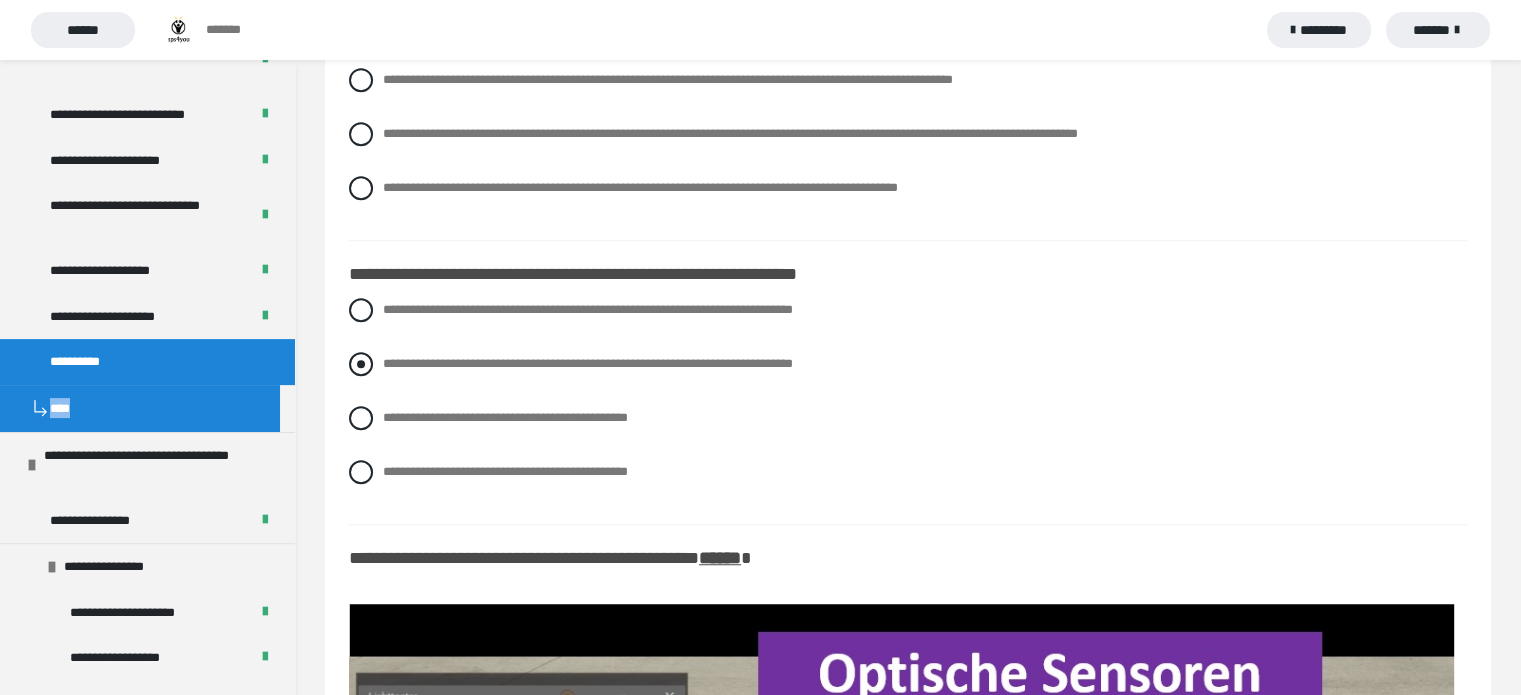click at bounding box center [361, 364] 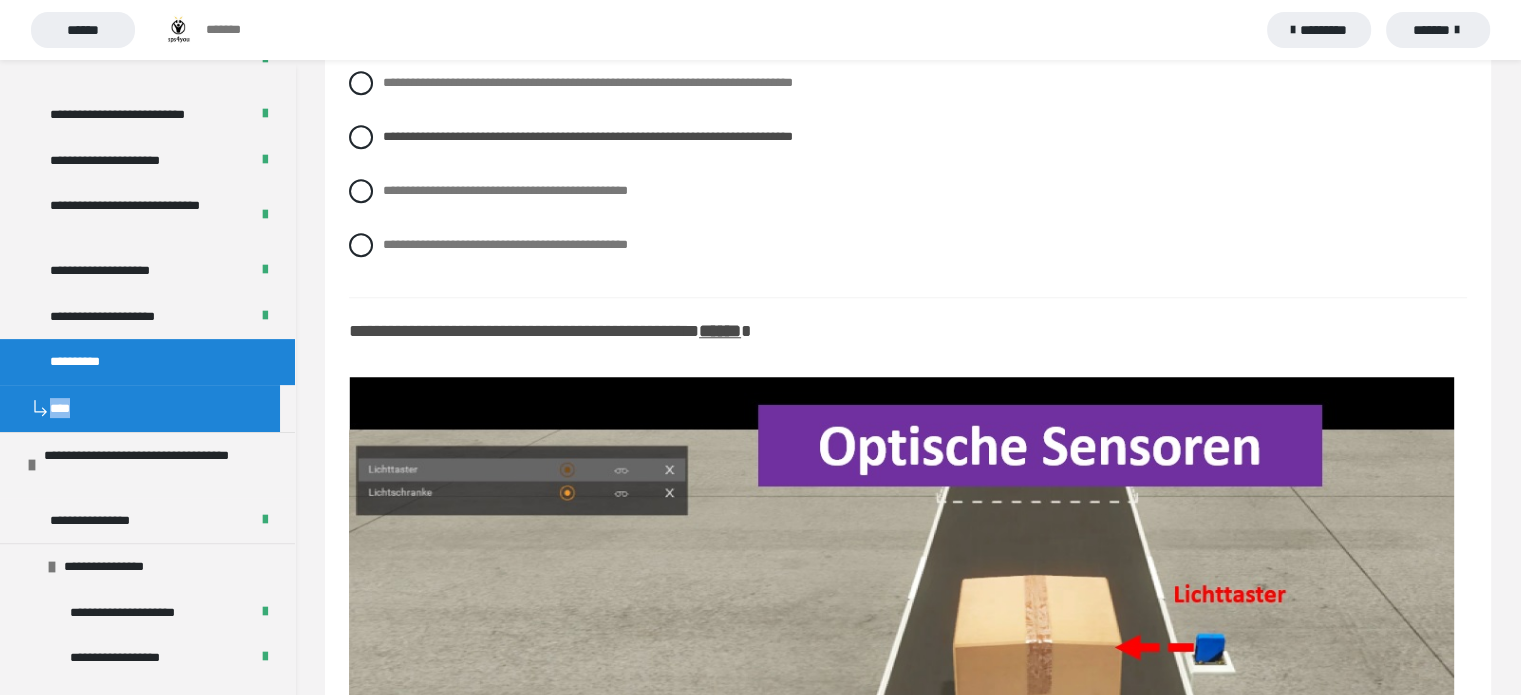 scroll, scrollTop: 1719, scrollLeft: 0, axis: vertical 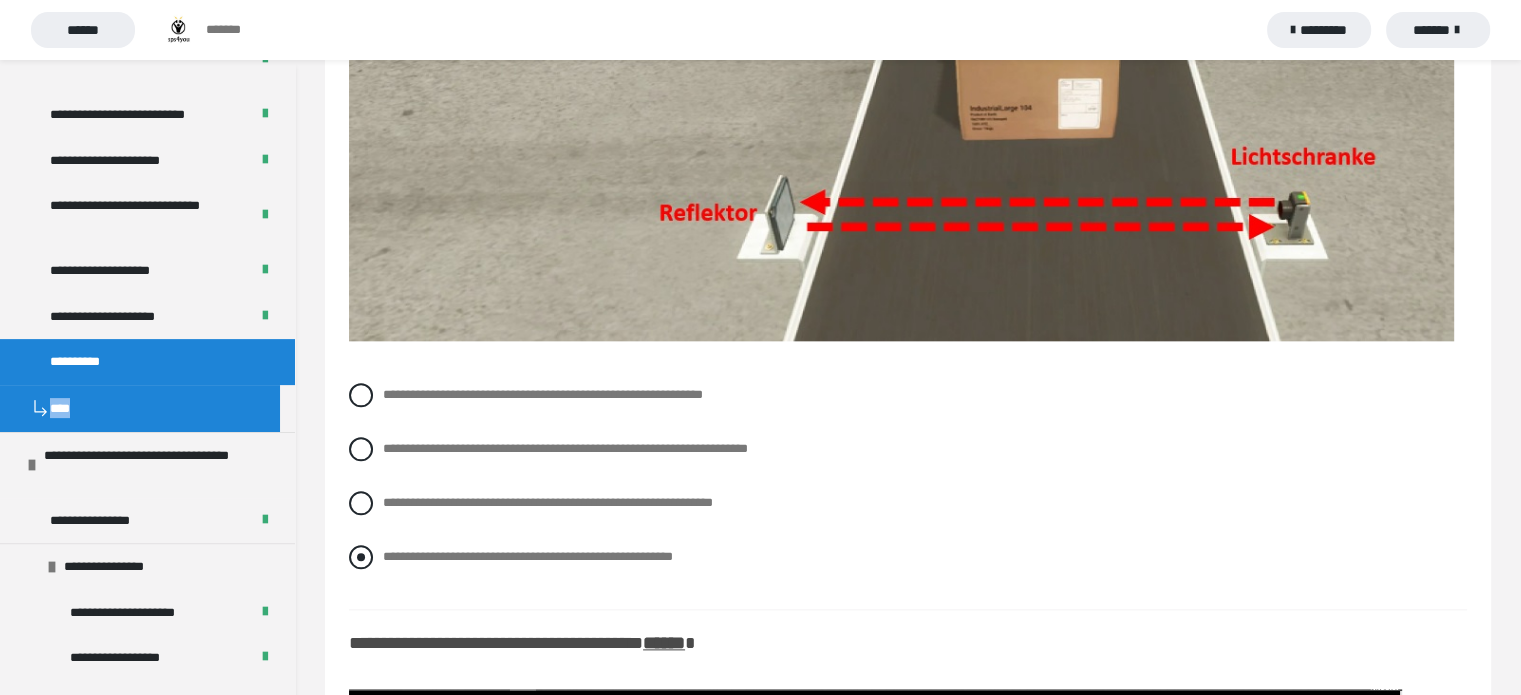 click at bounding box center [361, 557] 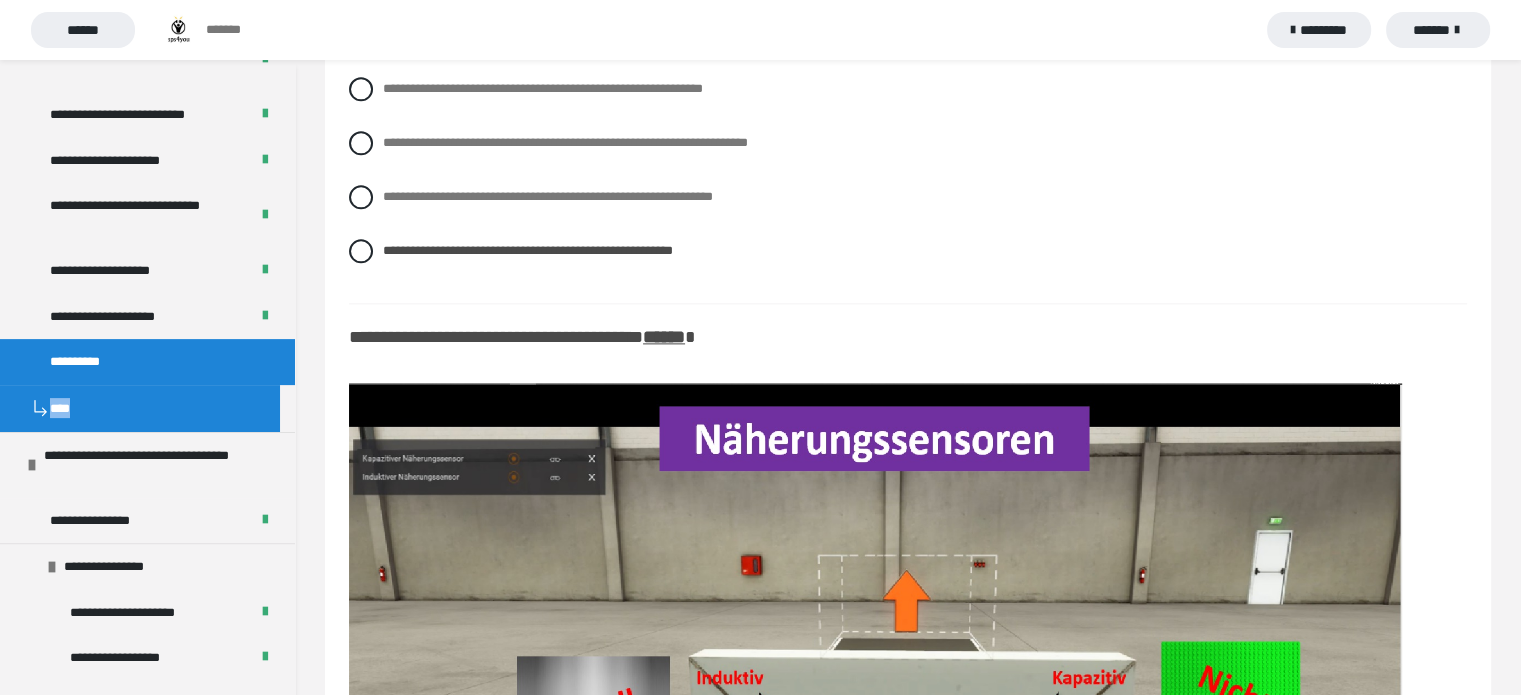 scroll, scrollTop: 2638, scrollLeft: 0, axis: vertical 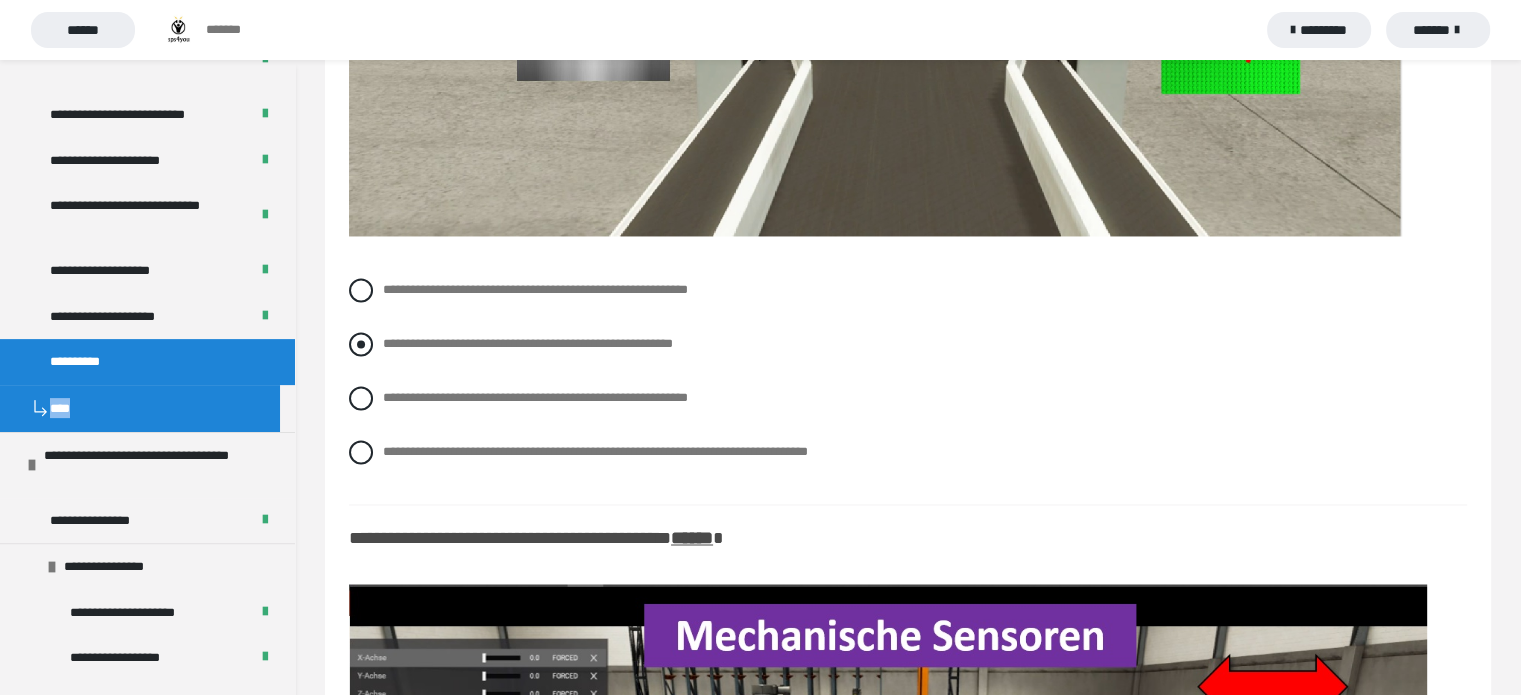 click at bounding box center [361, 344] 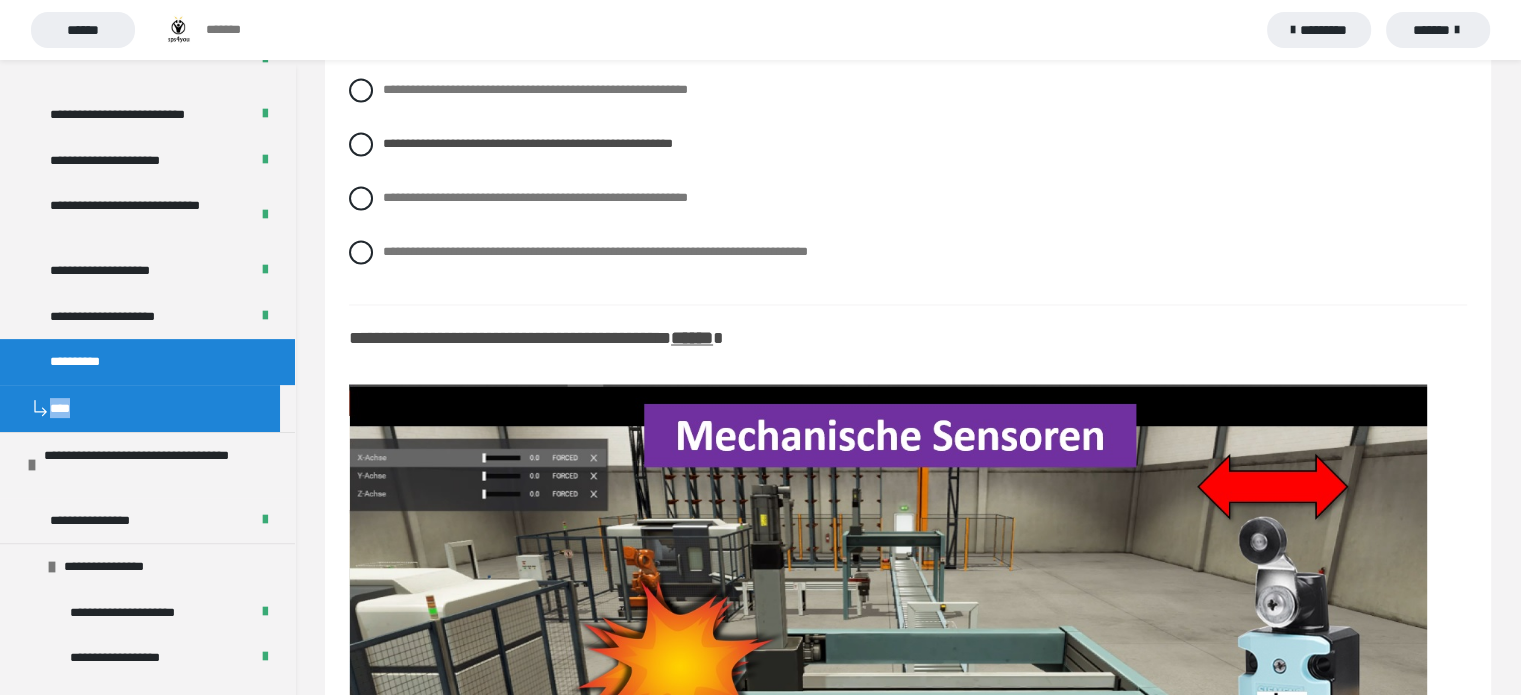 scroll, scrollTop: 3532, scrollLeft: 0, axis: vertical 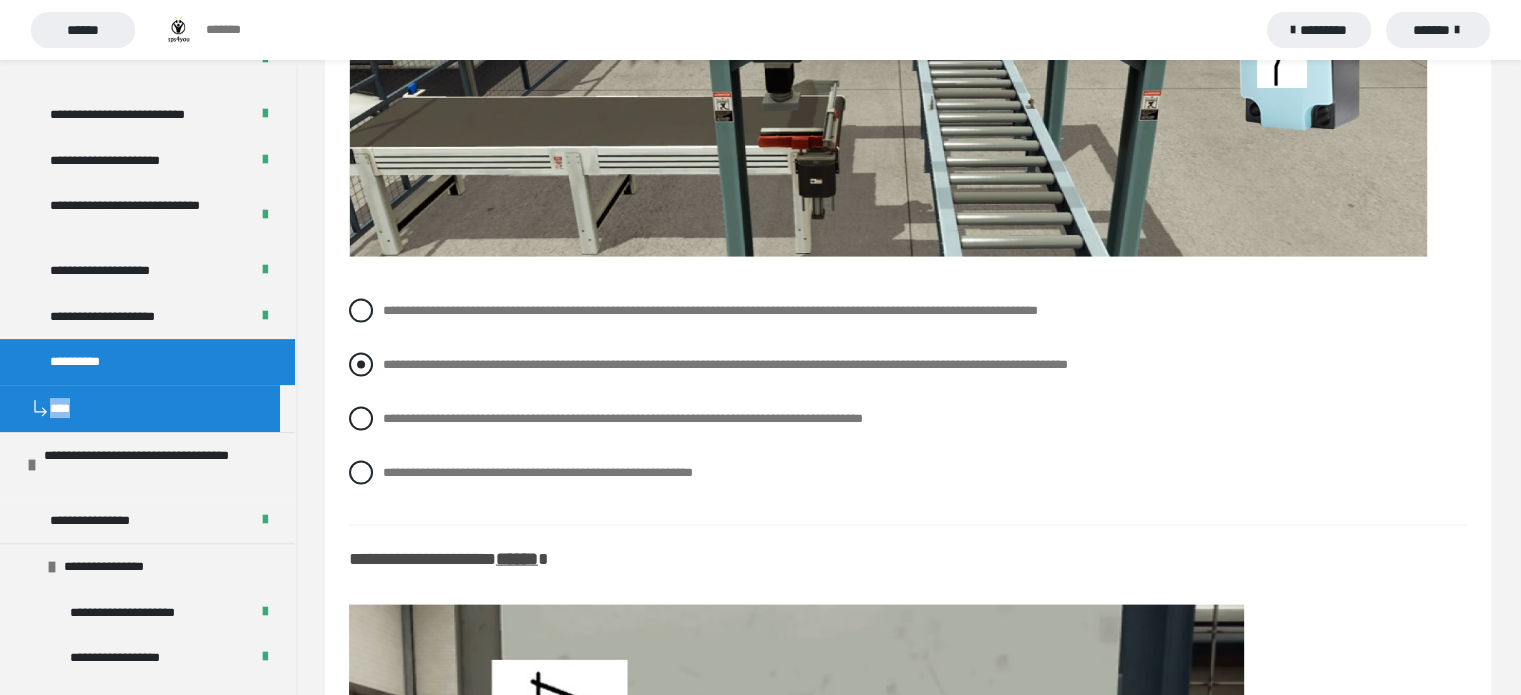 click at bounding box center (361, 365) 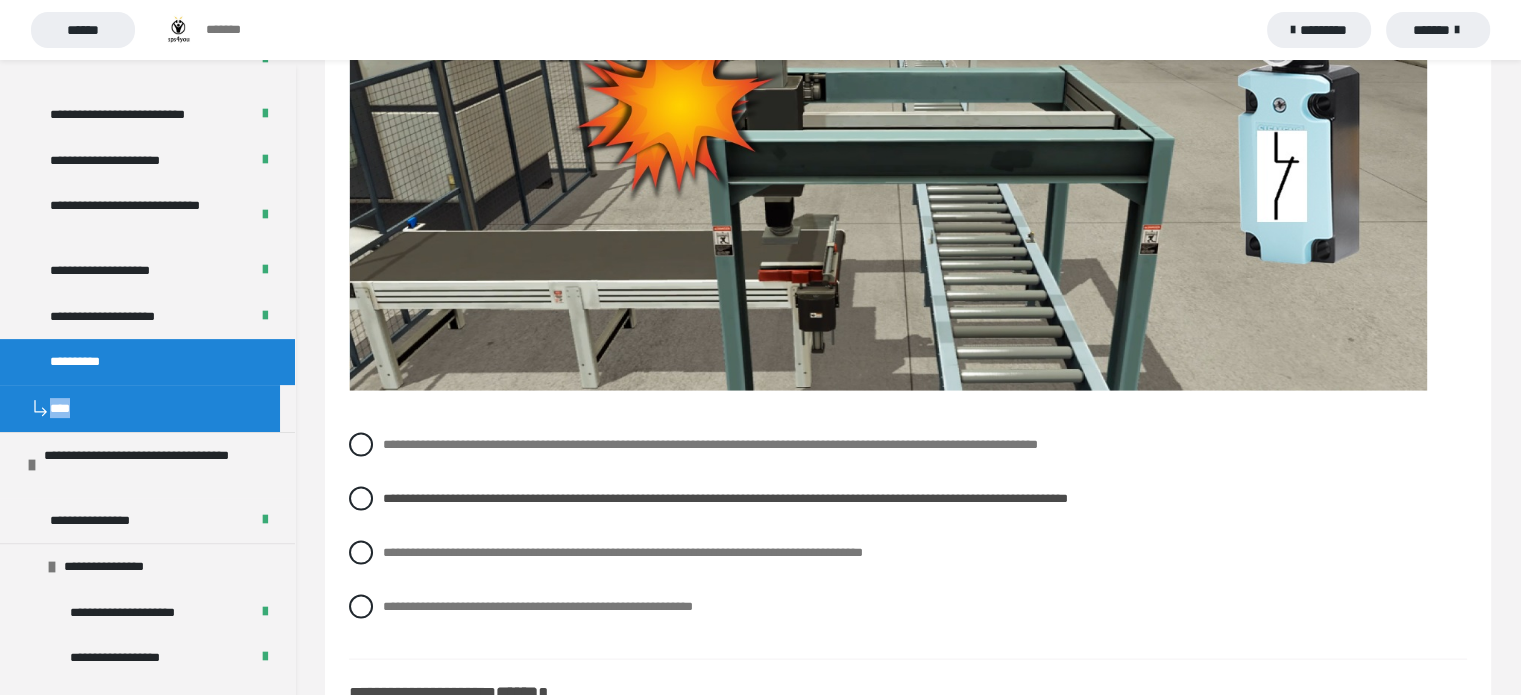scroll, scrollTop: 3972, scrollLeft: 0, axis: vertical 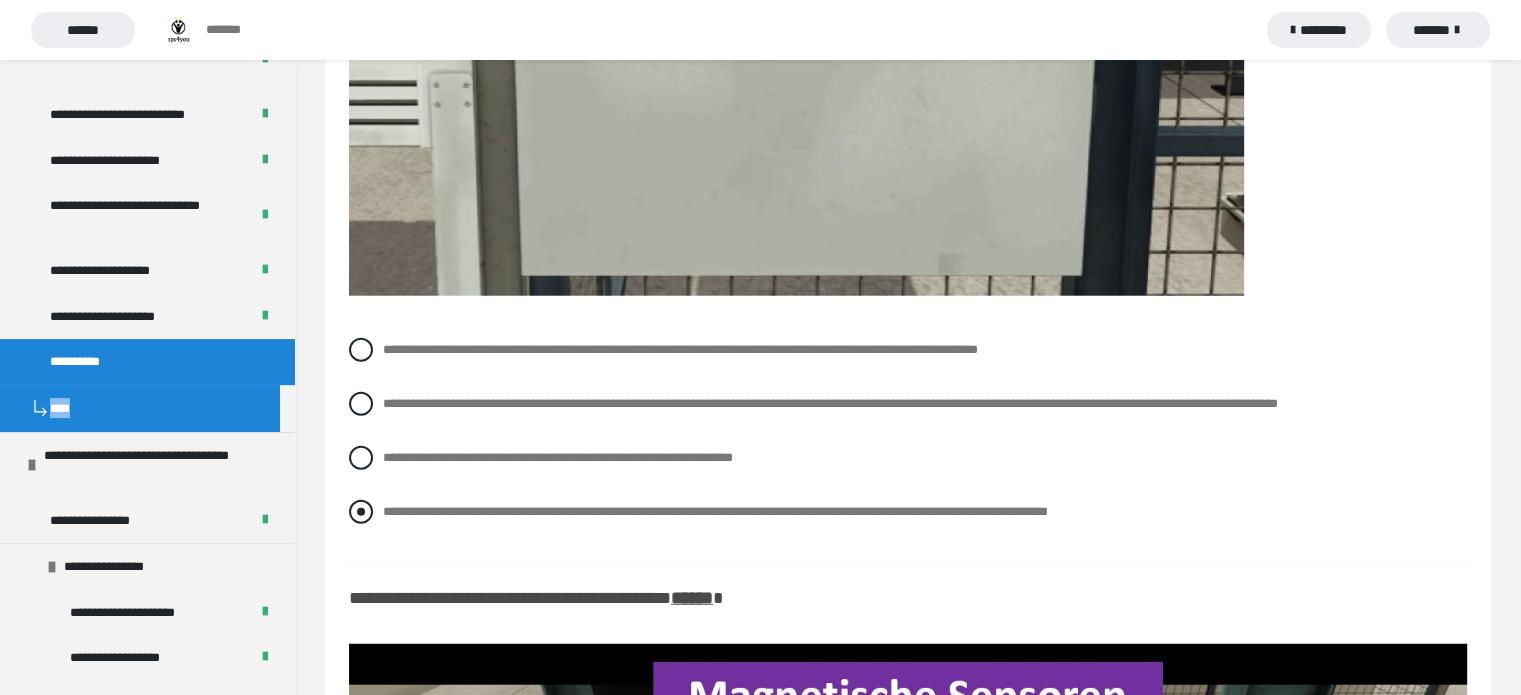 click at bounding box center (361, 512) 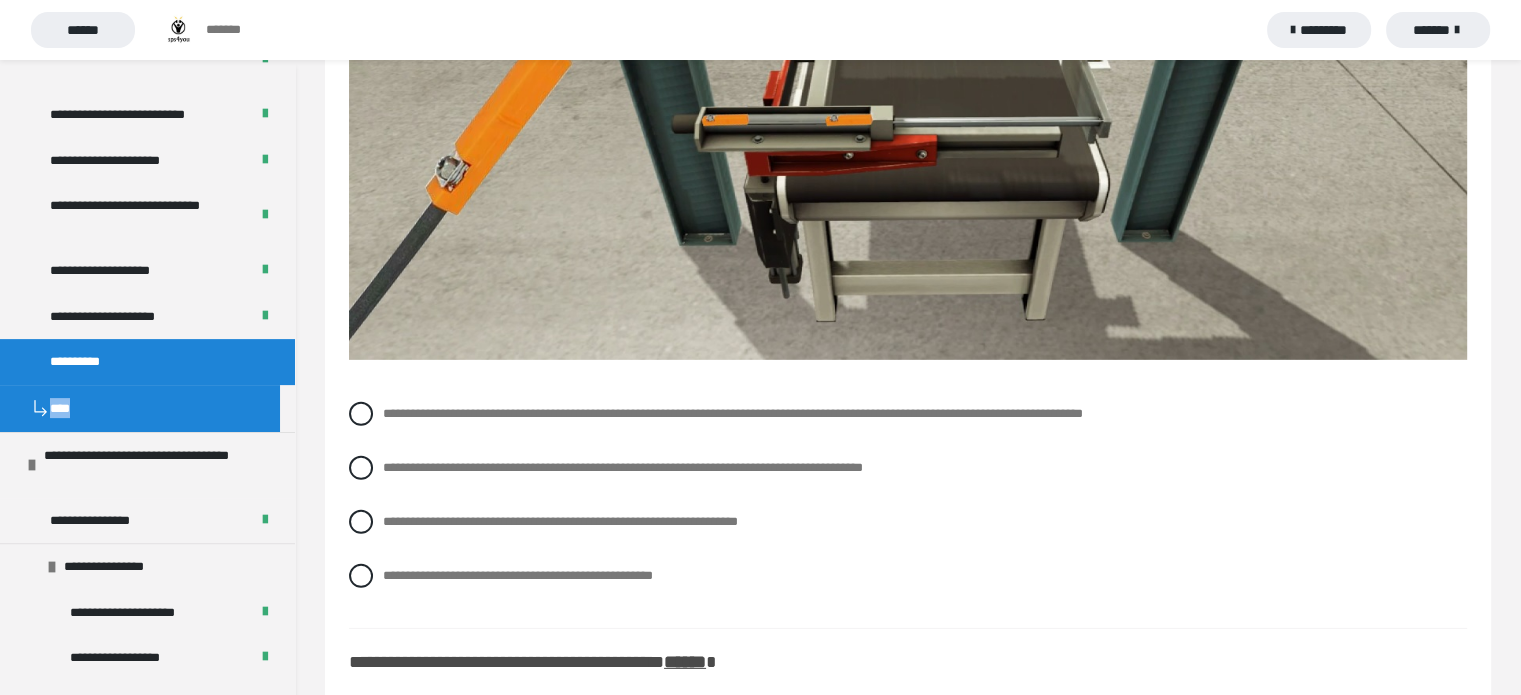 scroll, scrollTop: 6068, scrollLeft: 0, axis: vertical 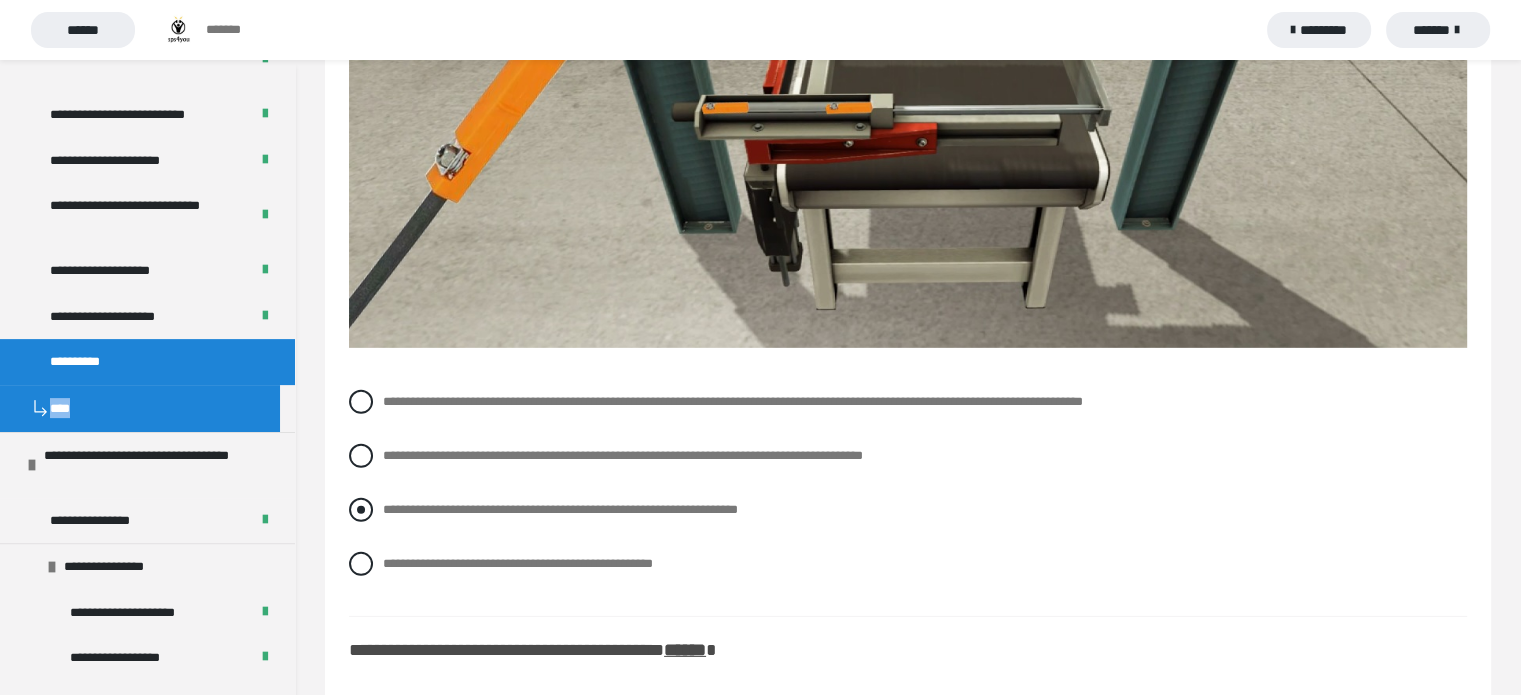 click at bounding box center [361, 510] 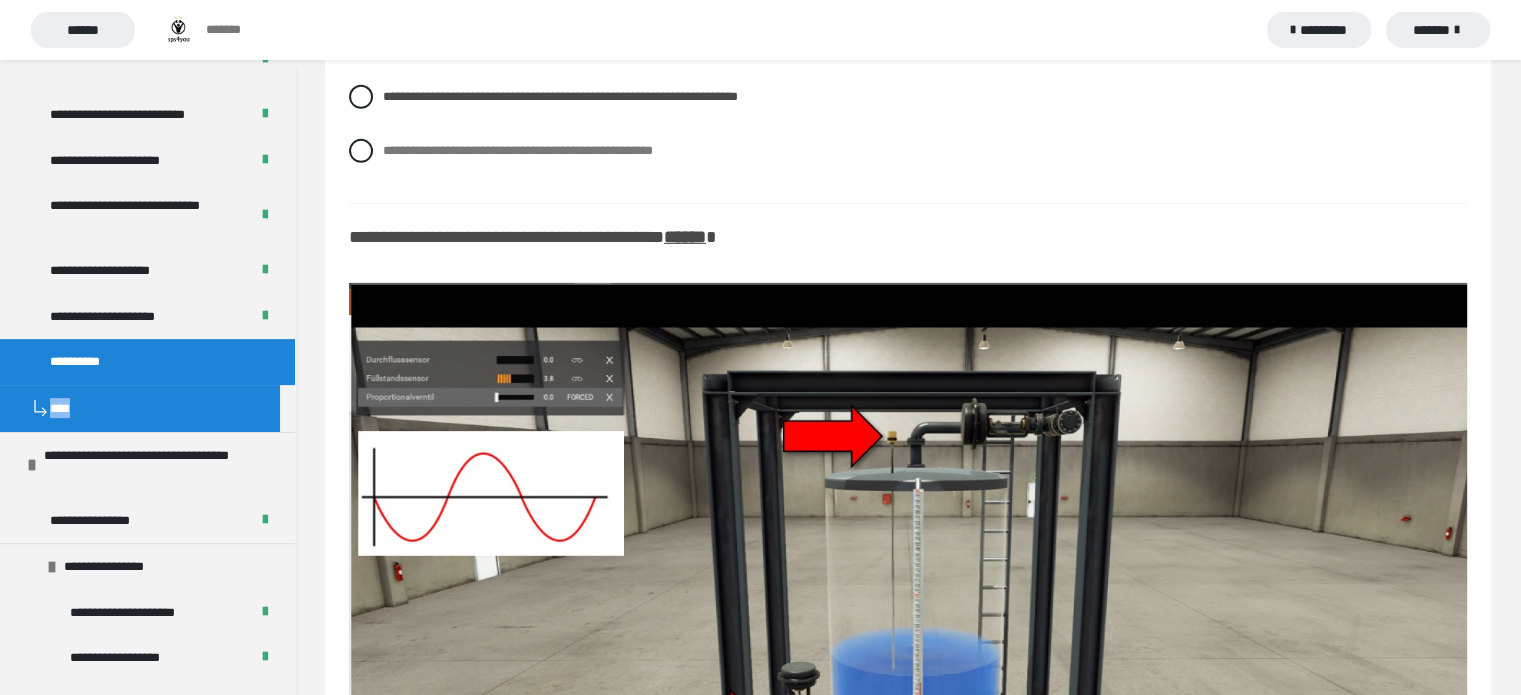 scroll, scrollTop: 6561, scrollLeft: 0, axis: vertical 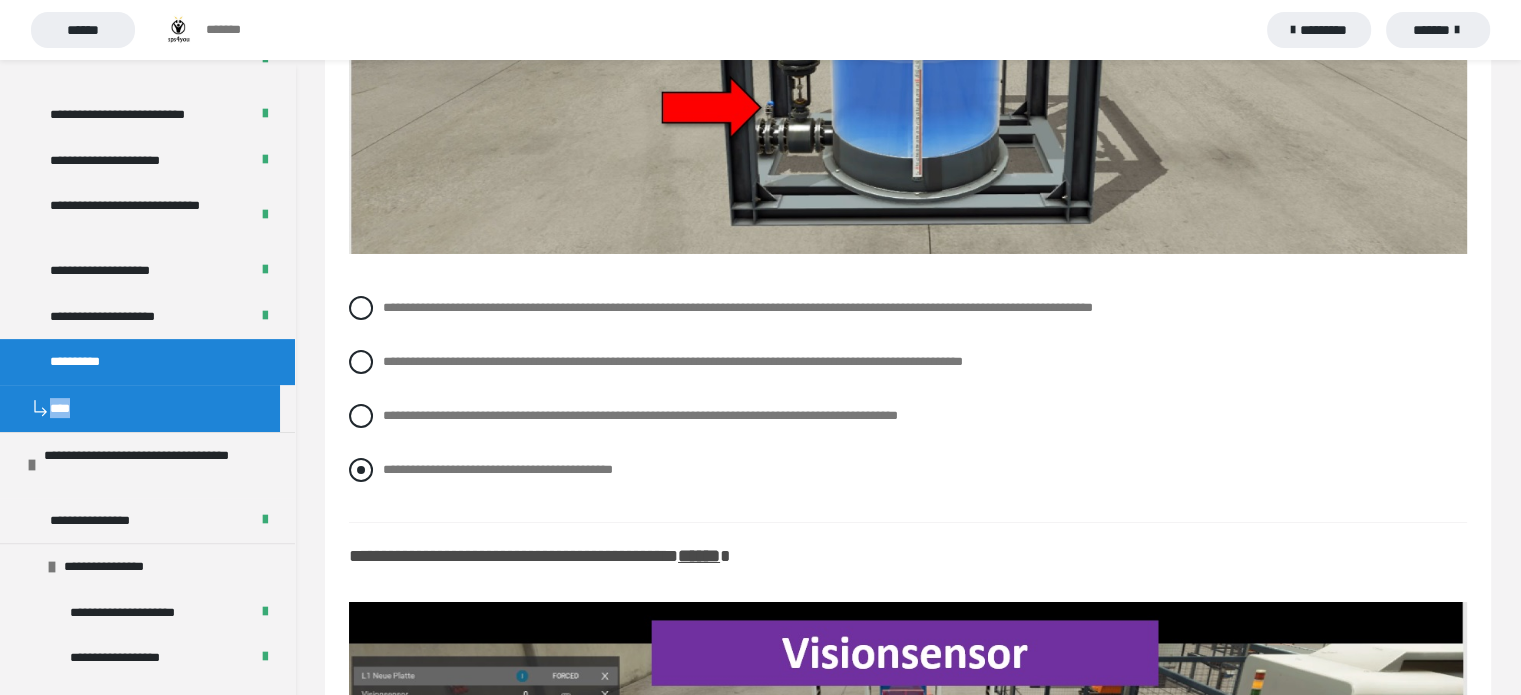 click at bounding box center (361, 470) 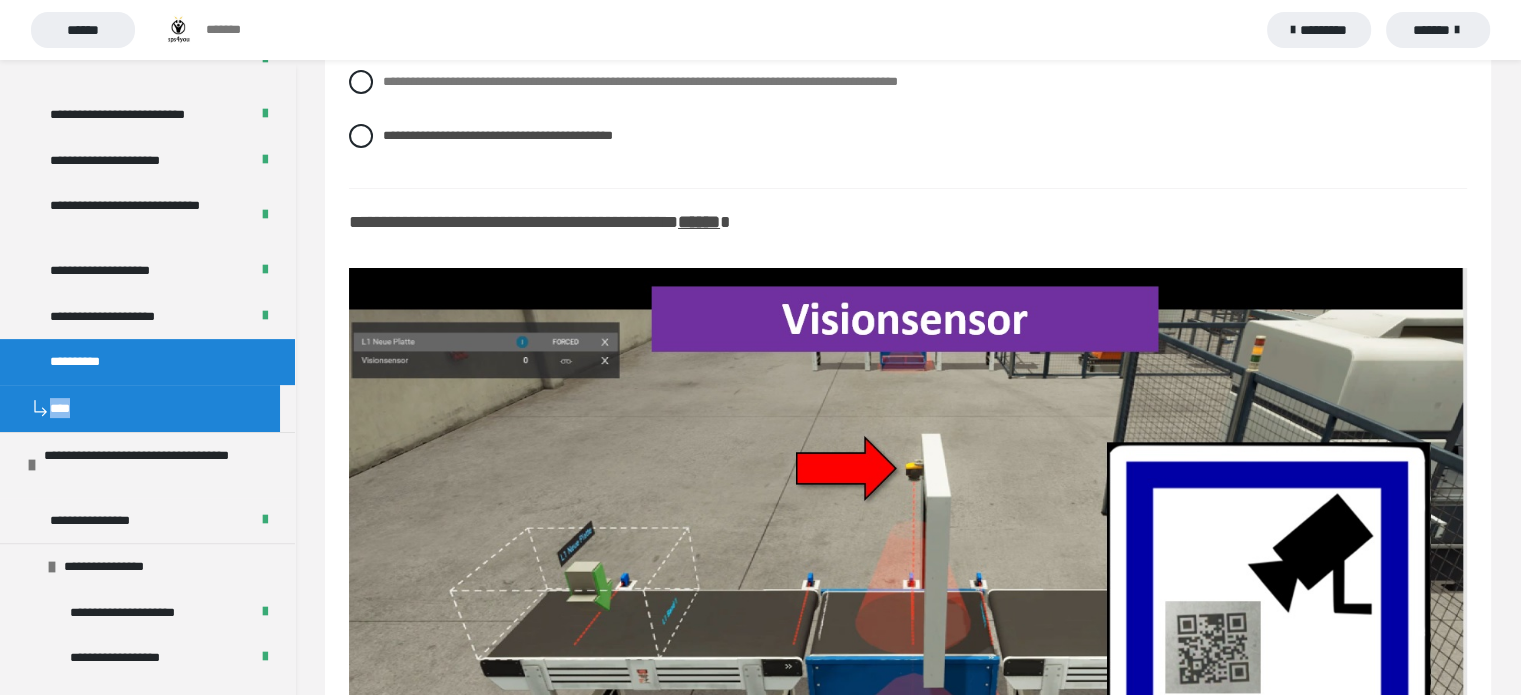 scroll, scrollTop: 7400, scrollLeft: 0, axis: vertical 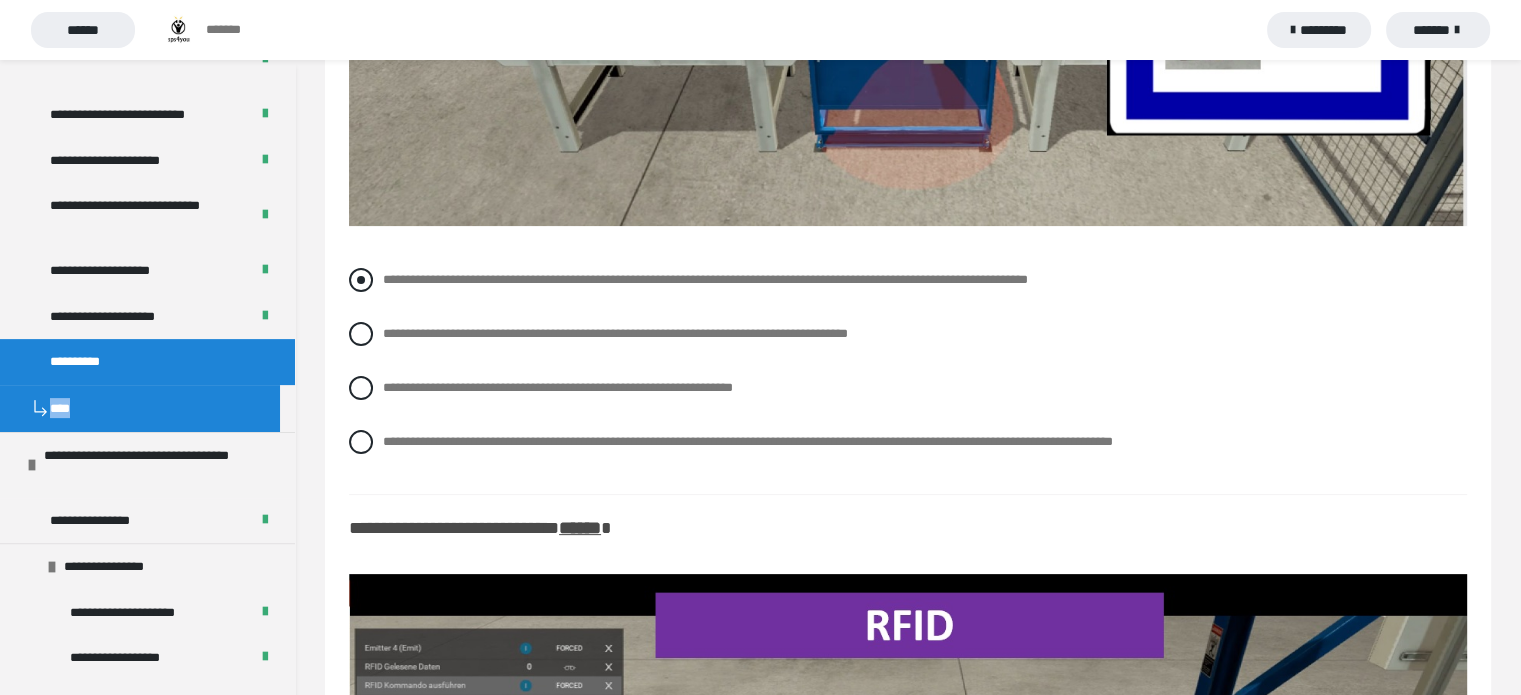 click at bounding box center (361, 280) 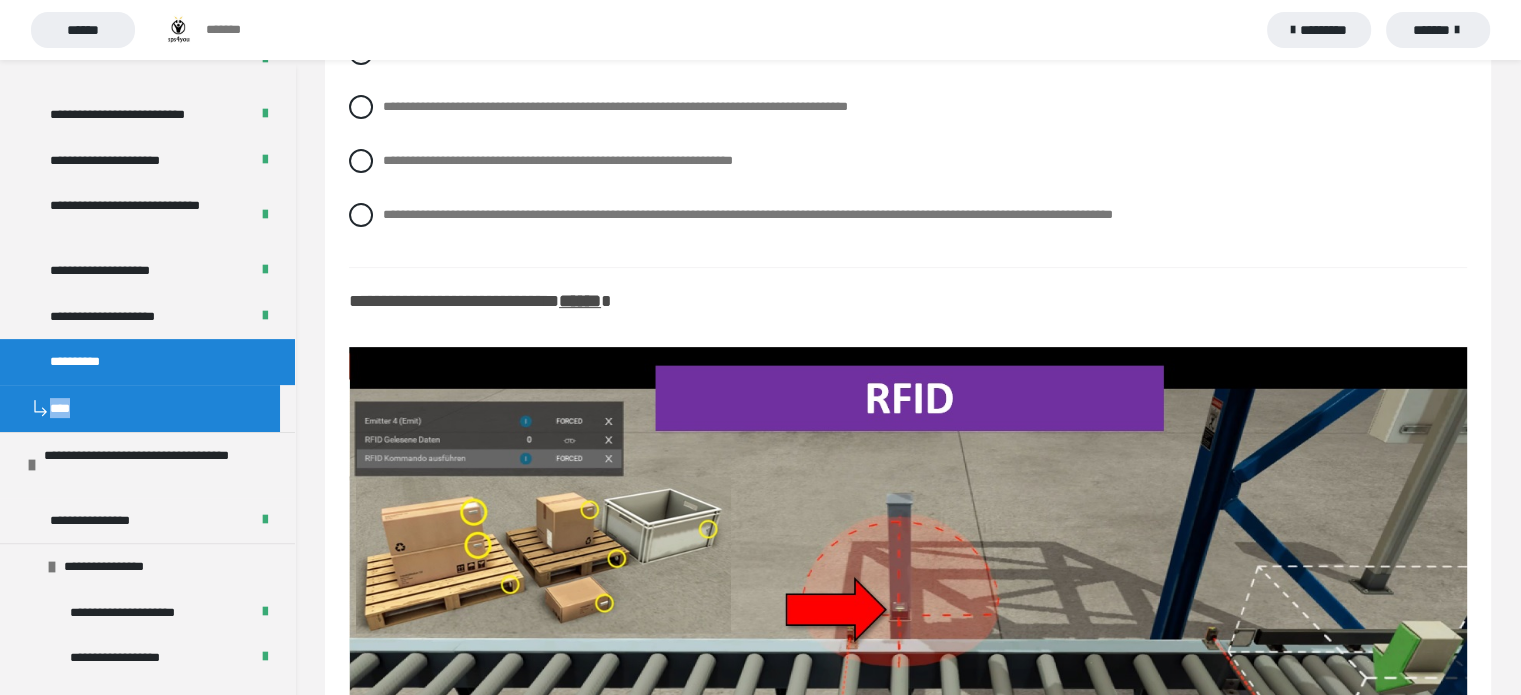 scroll, scrollTop: 8425, scrollLeft: 0, axis: vertical 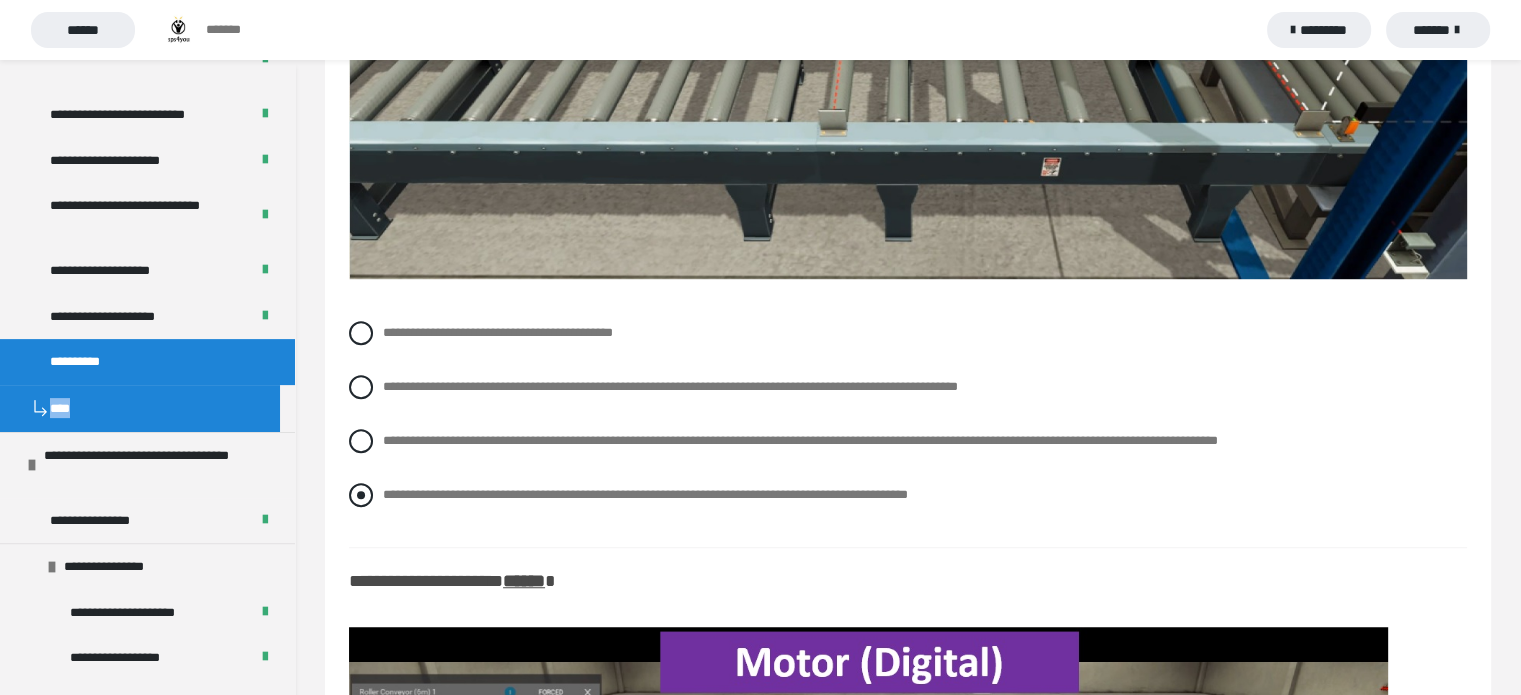 click at bounding box center [361, 495] 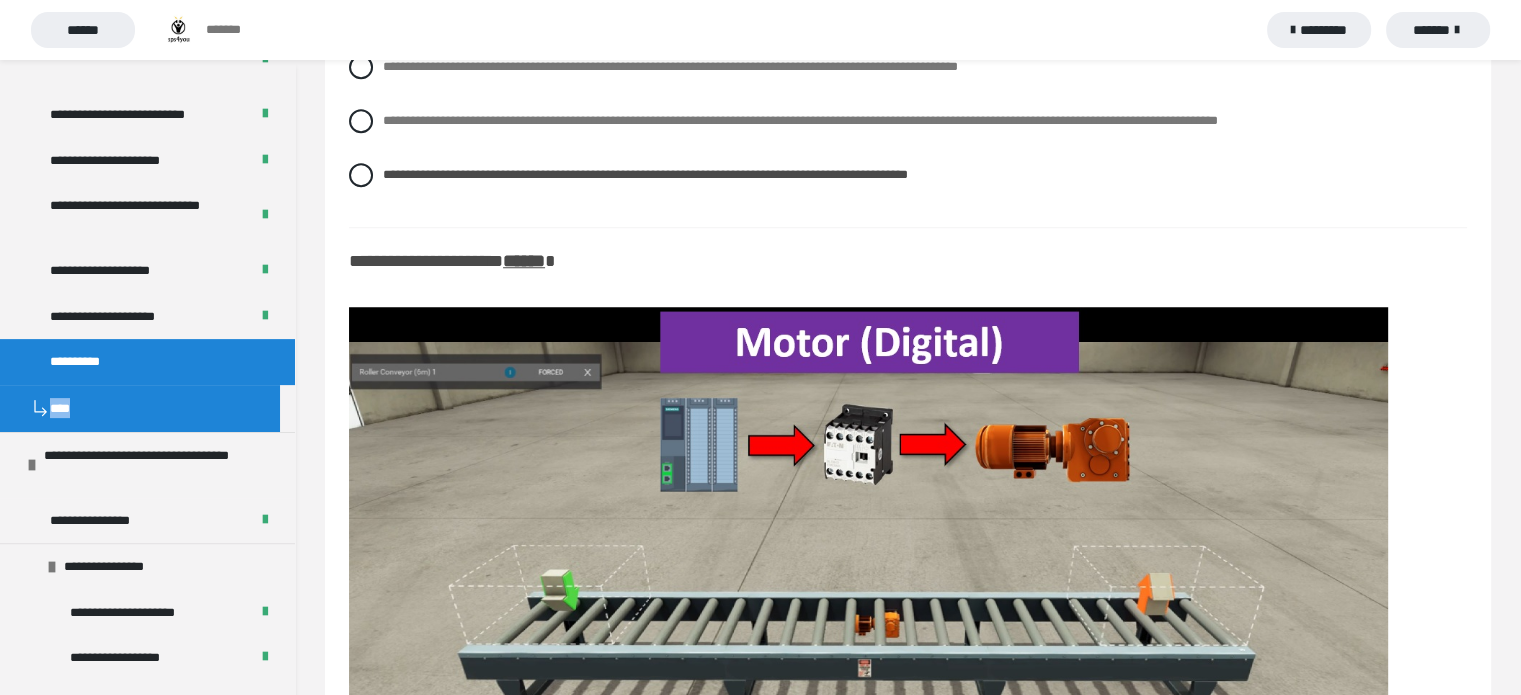 scroll, scrollTop: 9292, scrollLeft: 0, axis: vertical 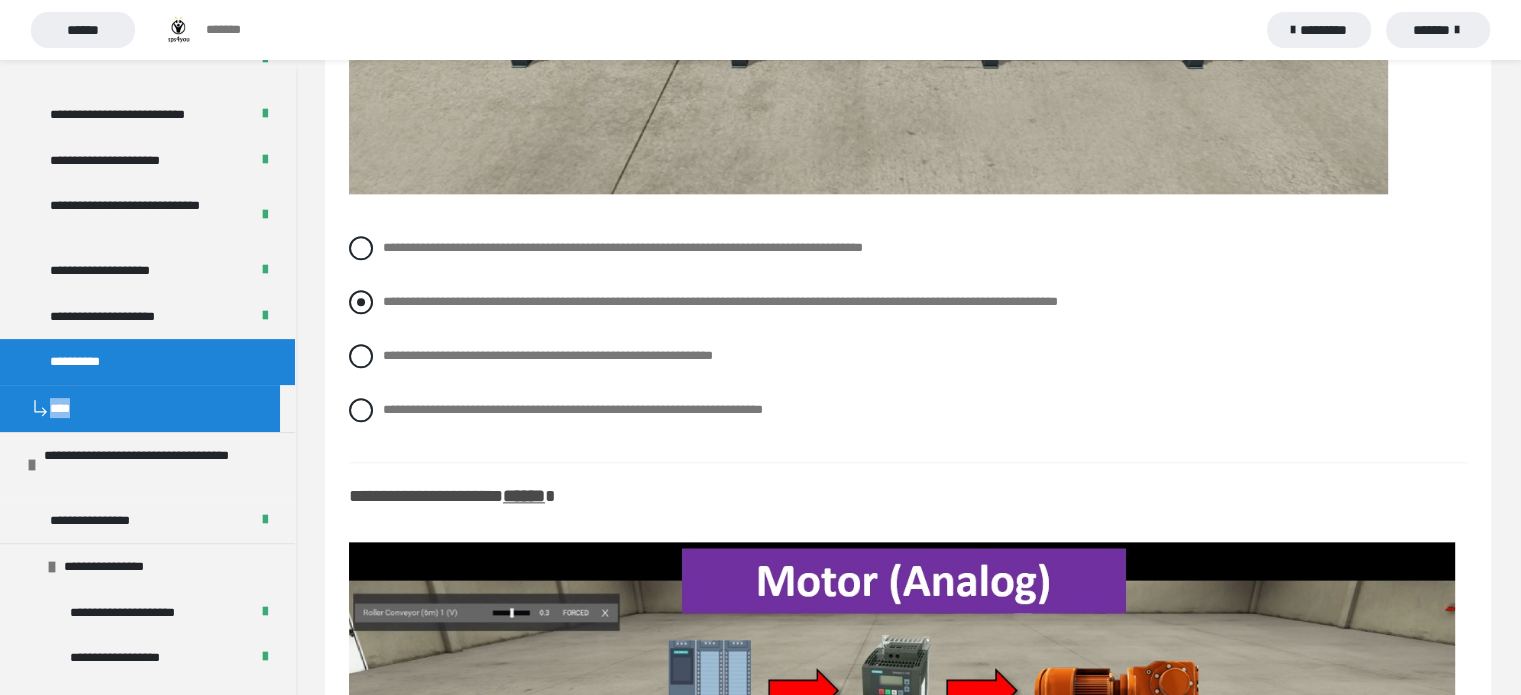 click at bounding box center [361, 302] 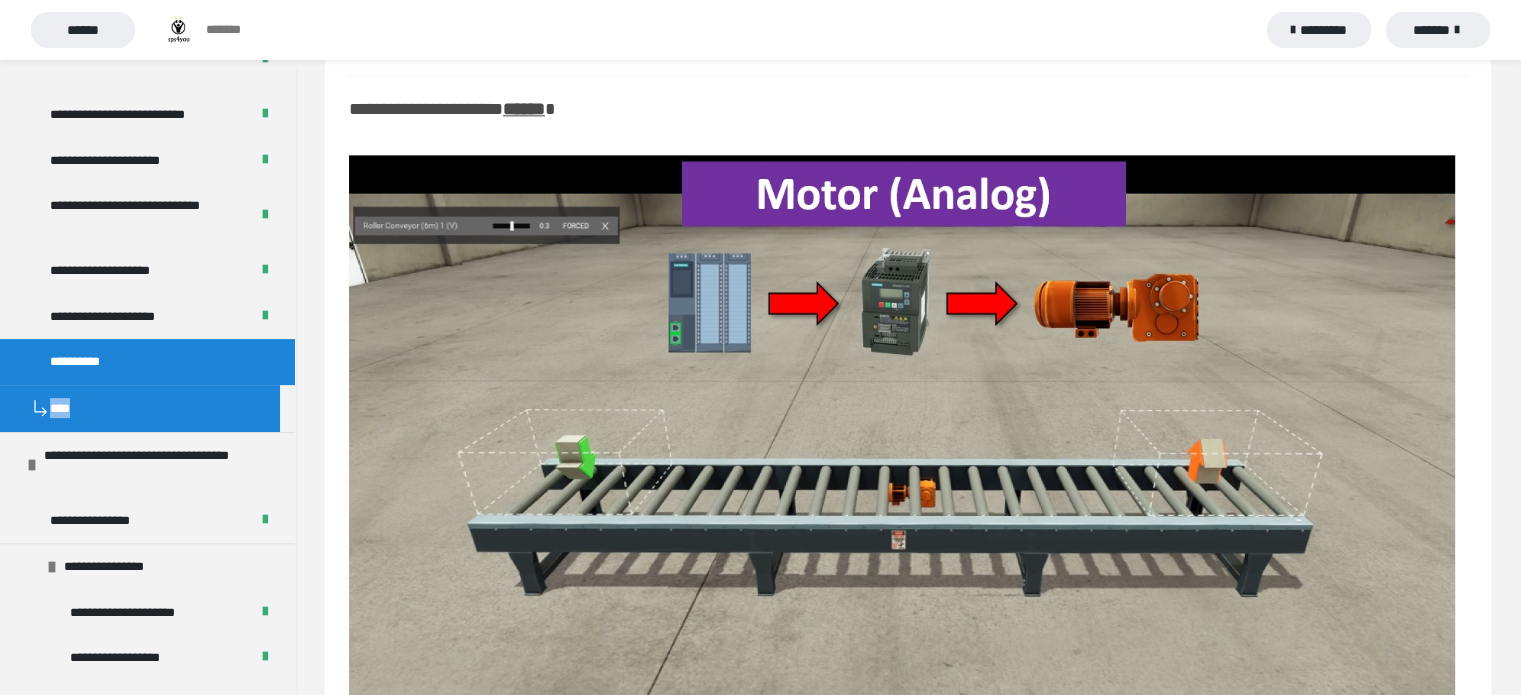 scroll, scrollTop: 10319, scrollLeft: 0, axis: vertical 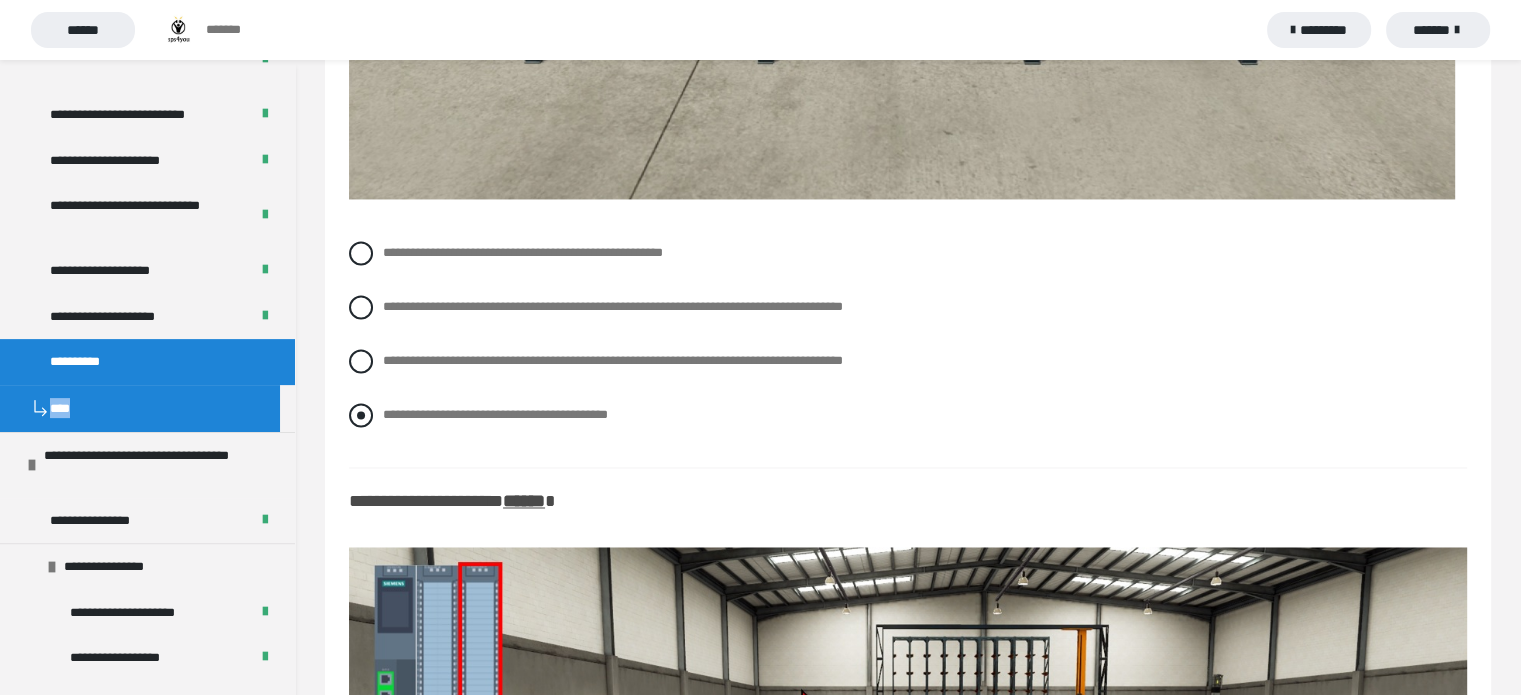 click at bounding box center [361, 415] 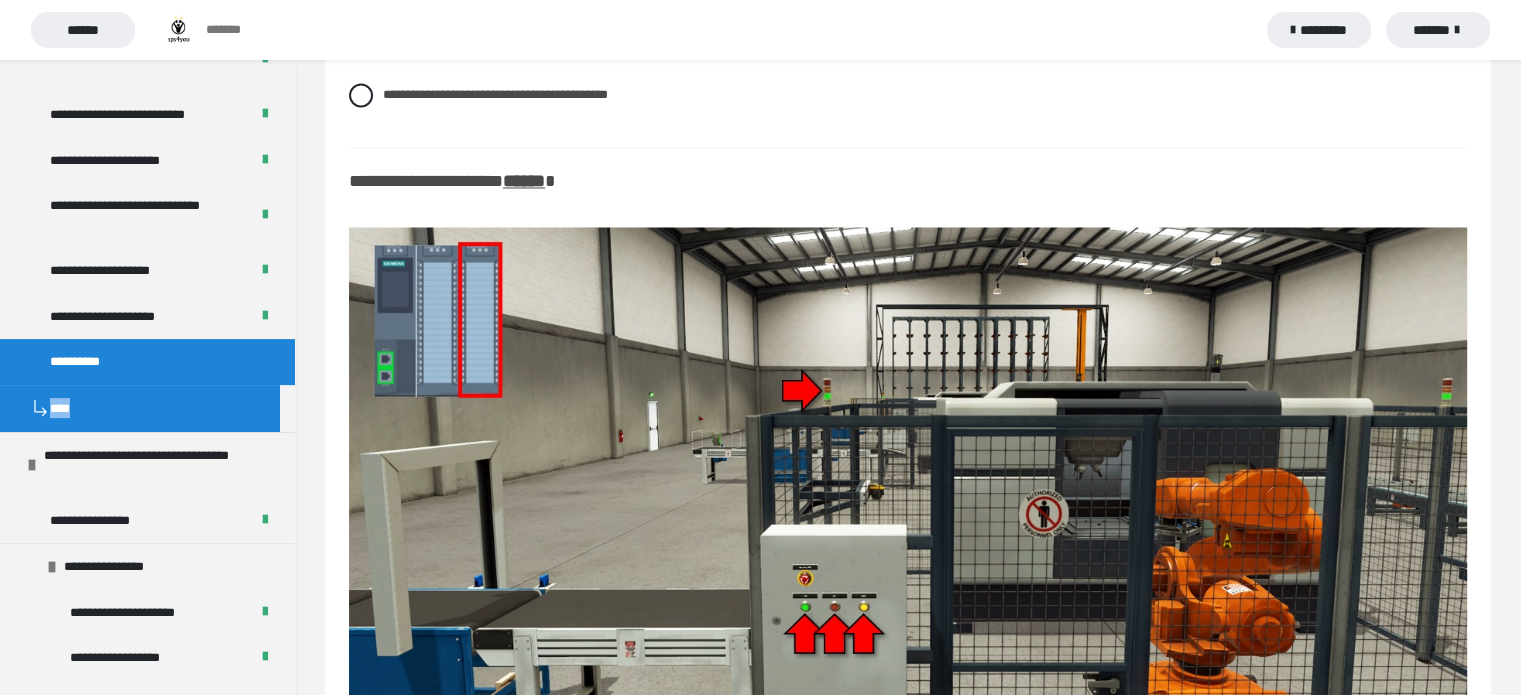 scroll, scrollTop: 11157, scrollLeft: 0, axis: vertical 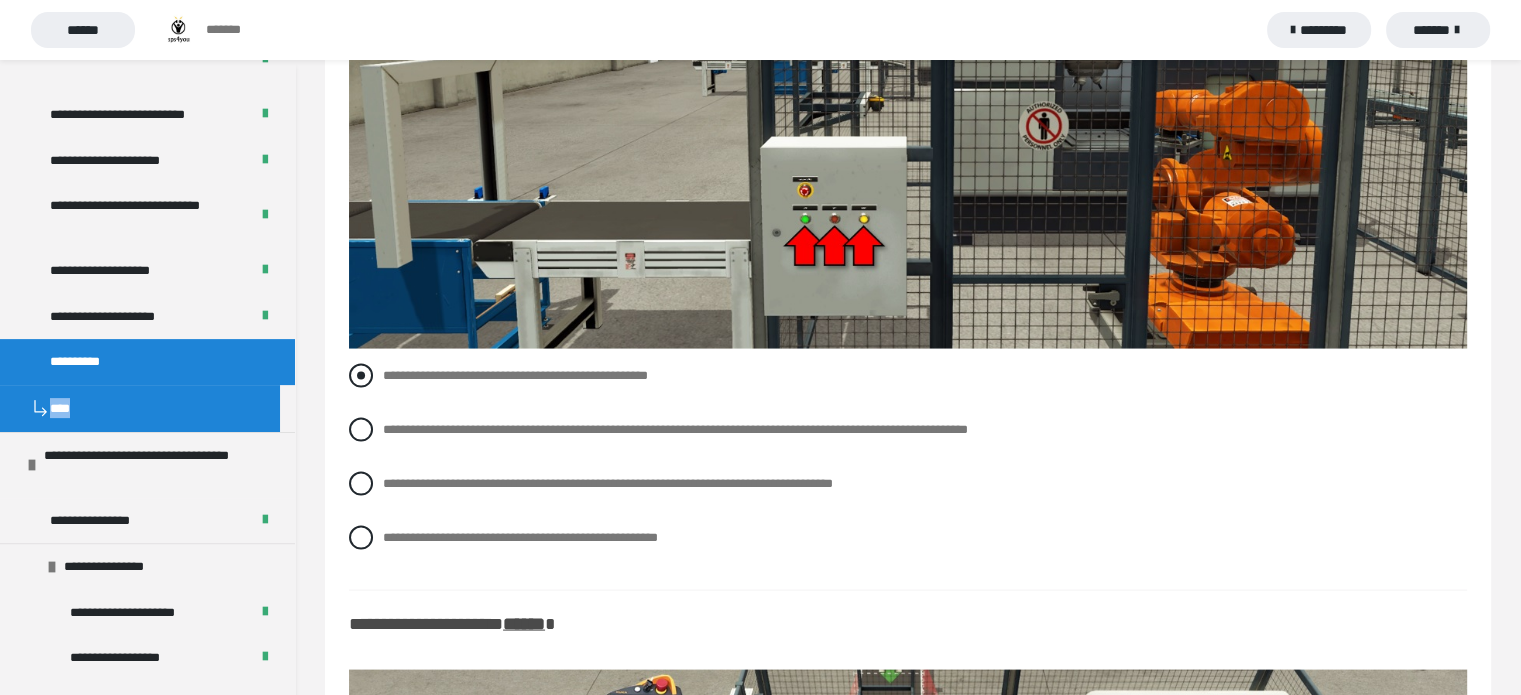 click at bounding box center (361, 376) 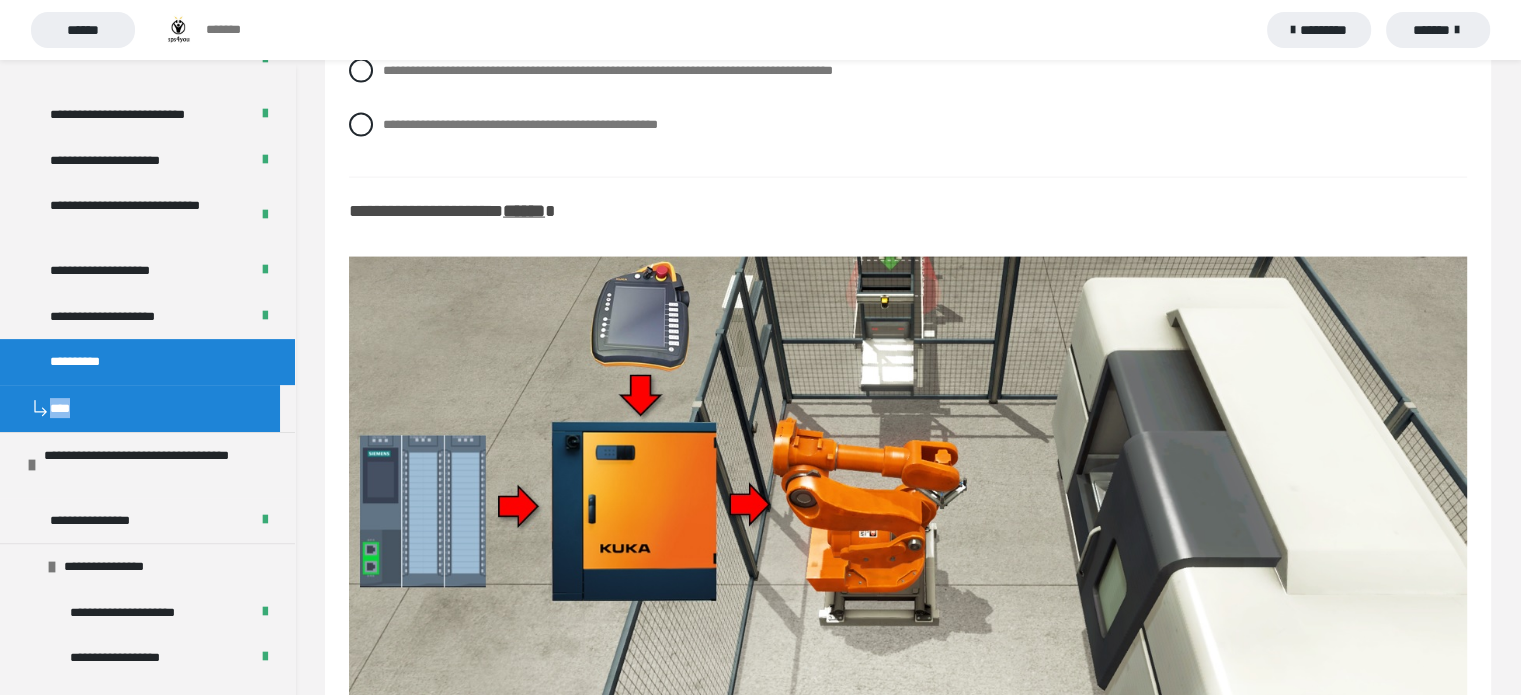 scroll, scrollTop: 11957, scrollLeft: 0, axis: vertical 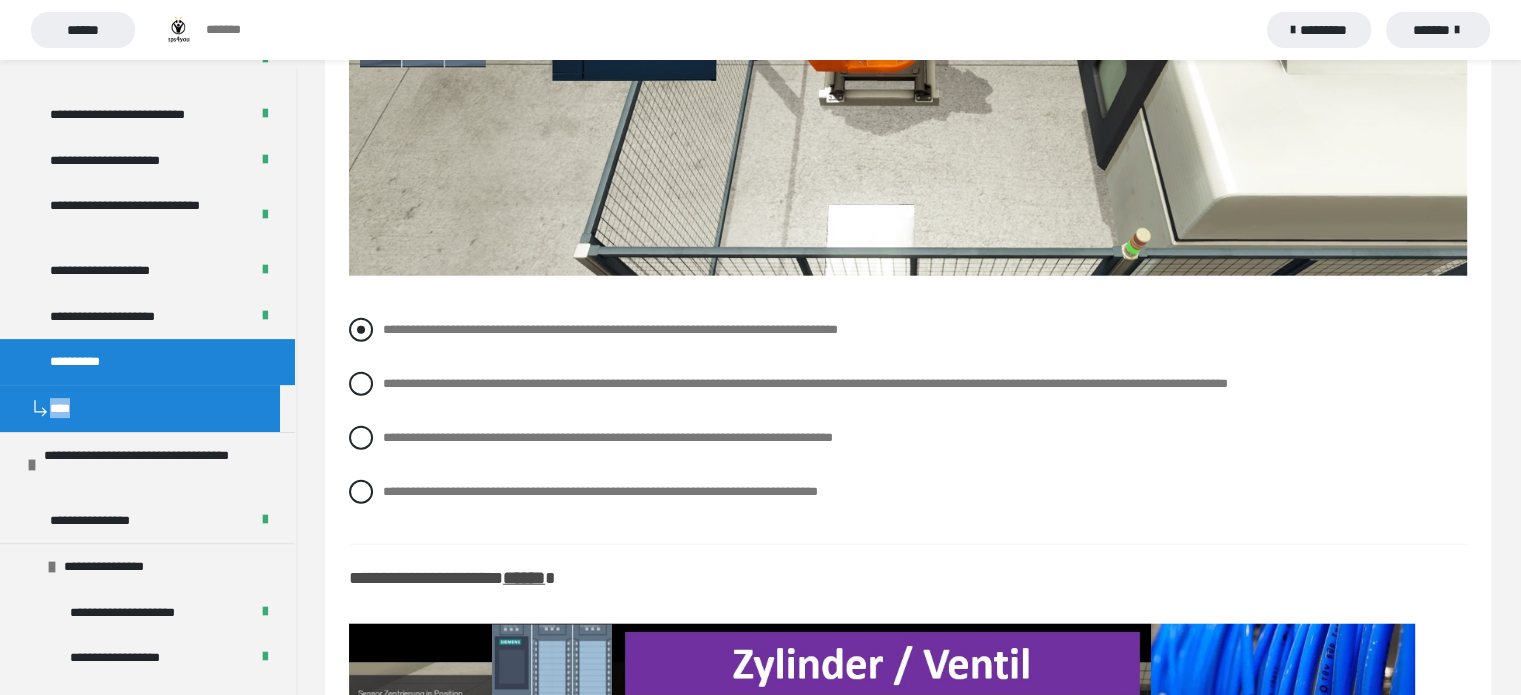 click at bounding box center (361, 330) 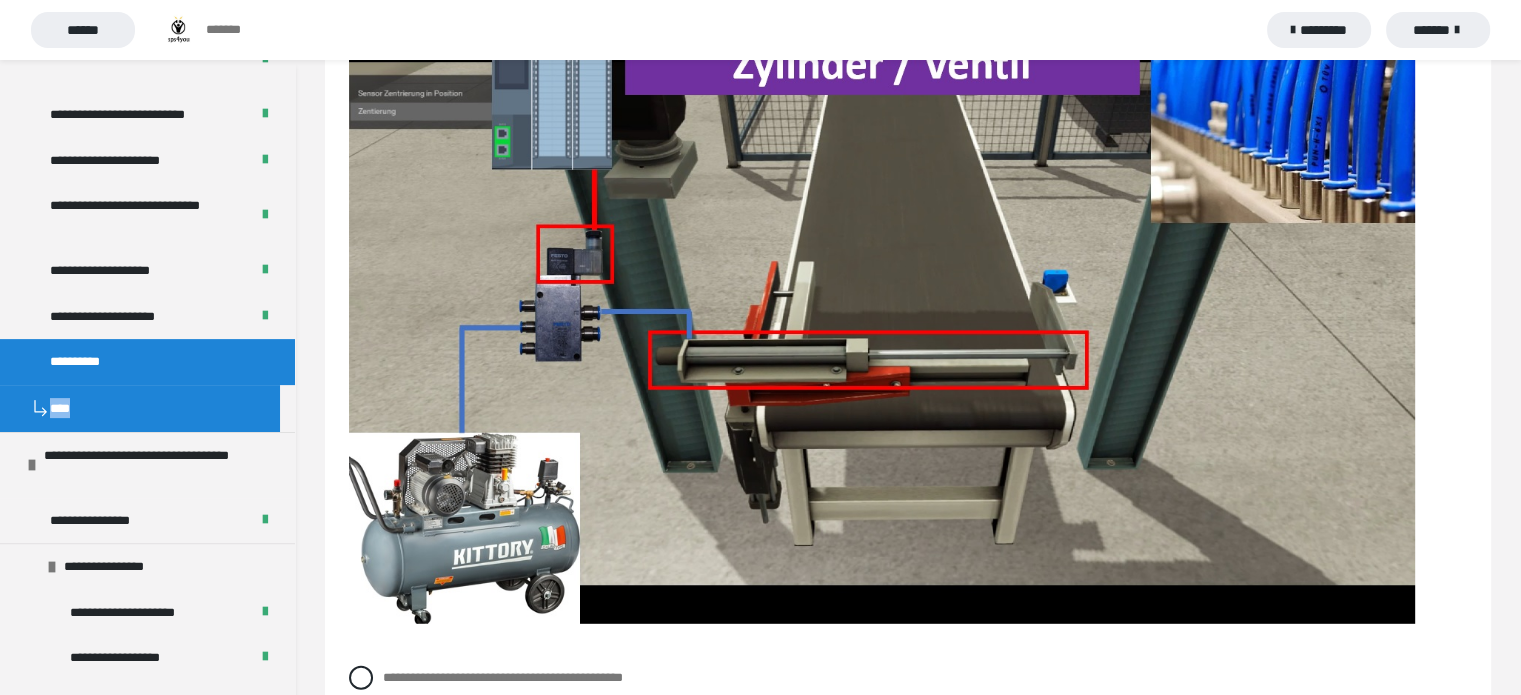scroll, scrollTop: 13037, scrollLeft: 0, axis: vertical 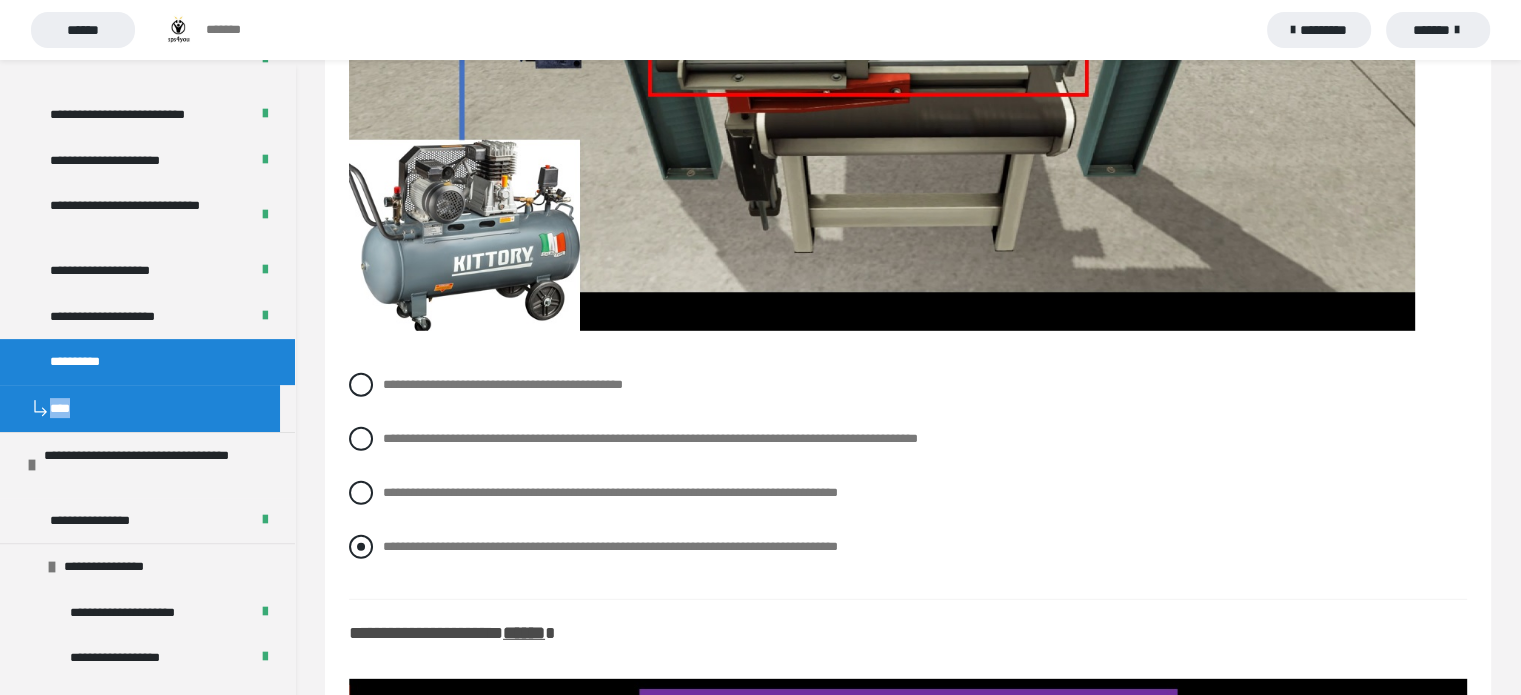 click at bounding box center (361, 547) 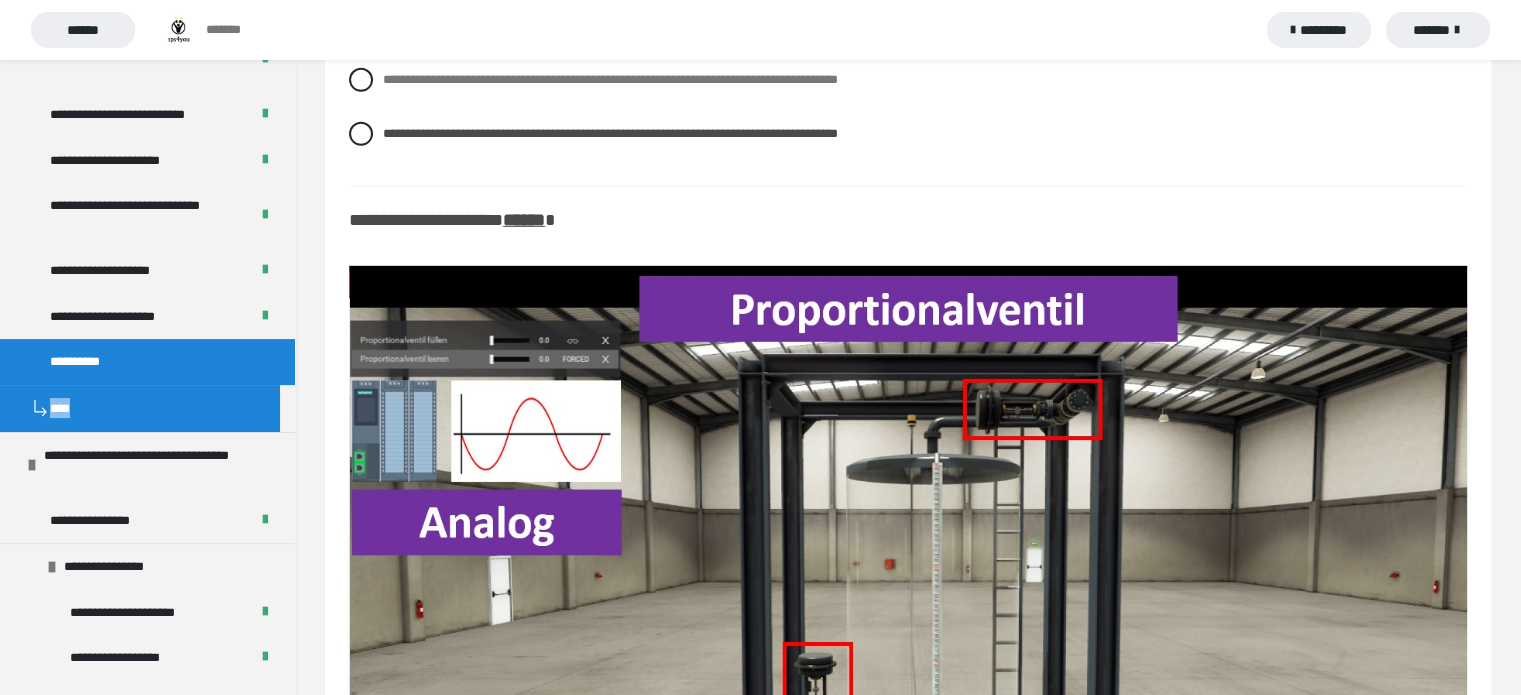 scroll, scrollTop: 13770, scrollLeft: 0, axis: vertical 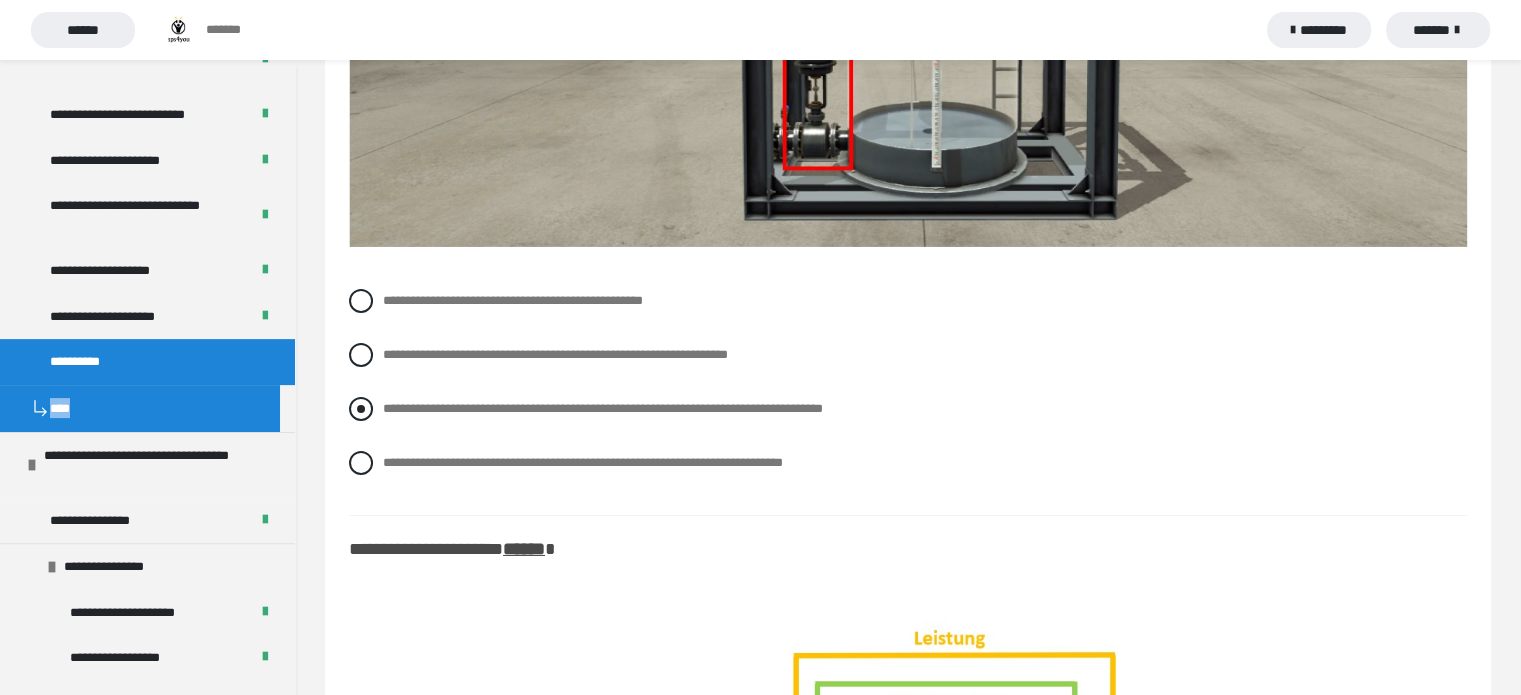 click at bounding box center [361, 409] 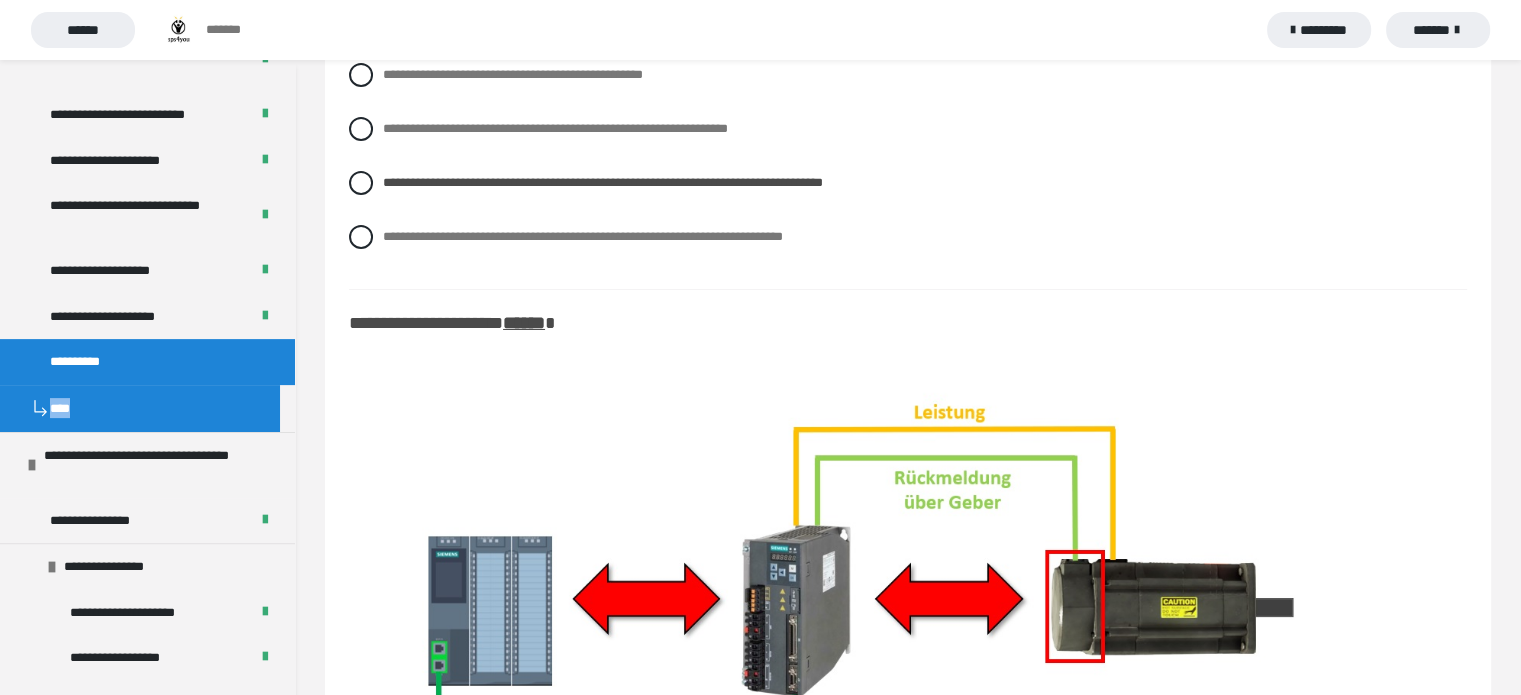 scroll, scrollTop: 14664, scrollLeft: 0, axis: vertical 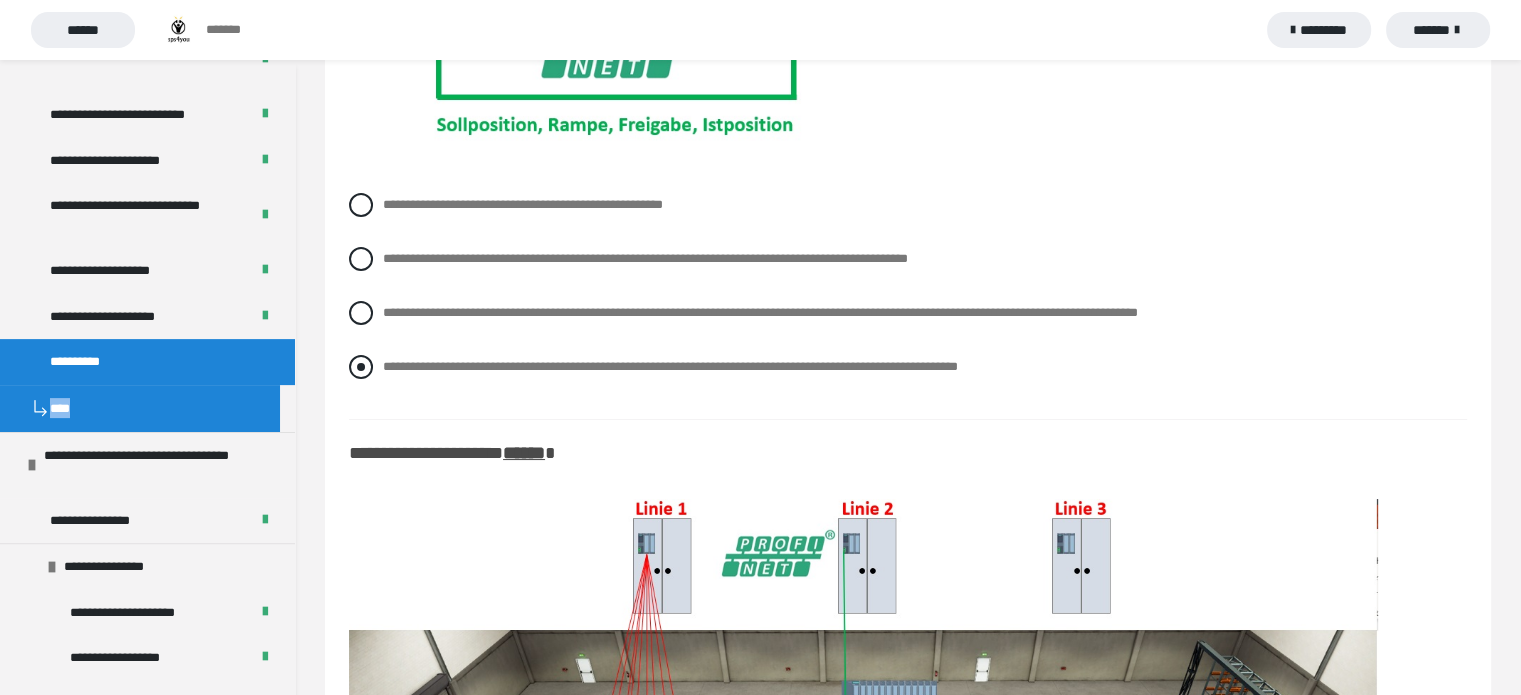 click at bounding box center [361, 367] 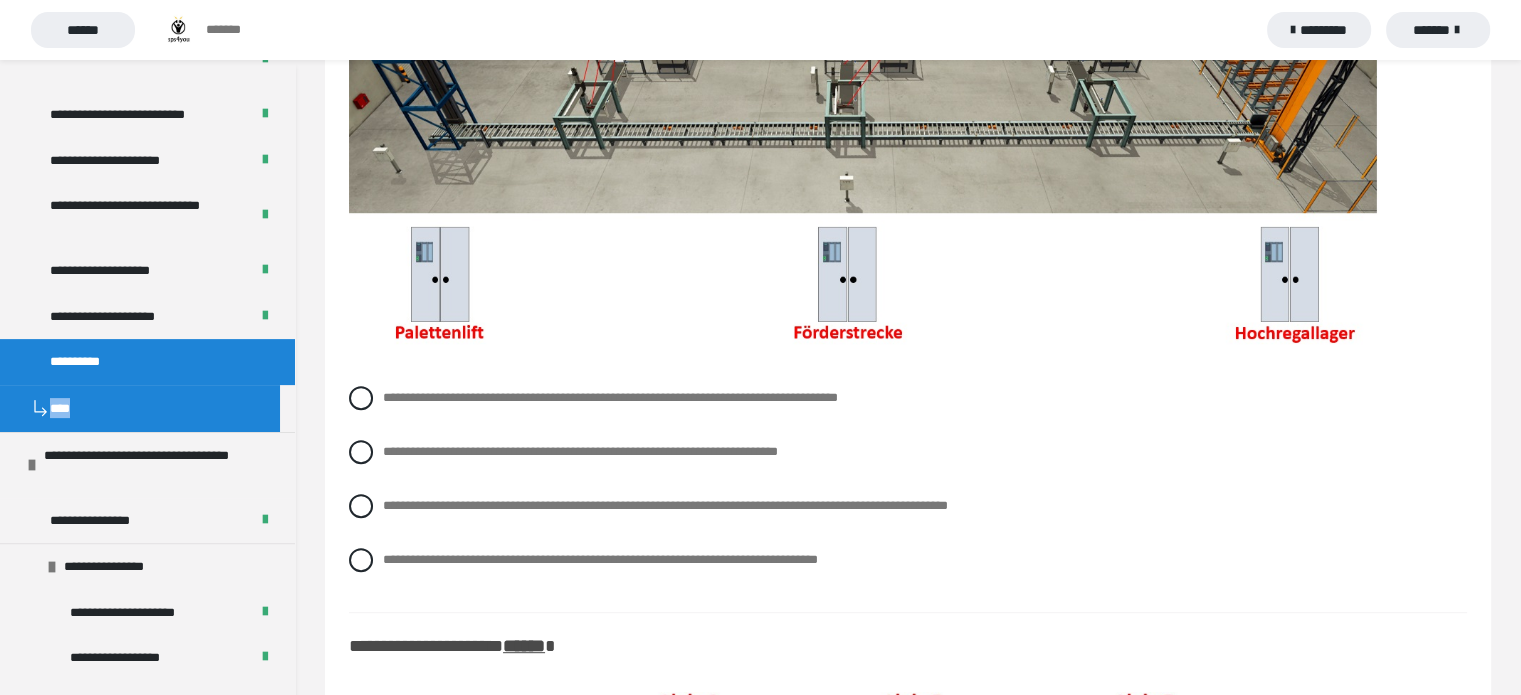 scroll, scrollTop: 15997, scrollLeft: 0, axis: vertical 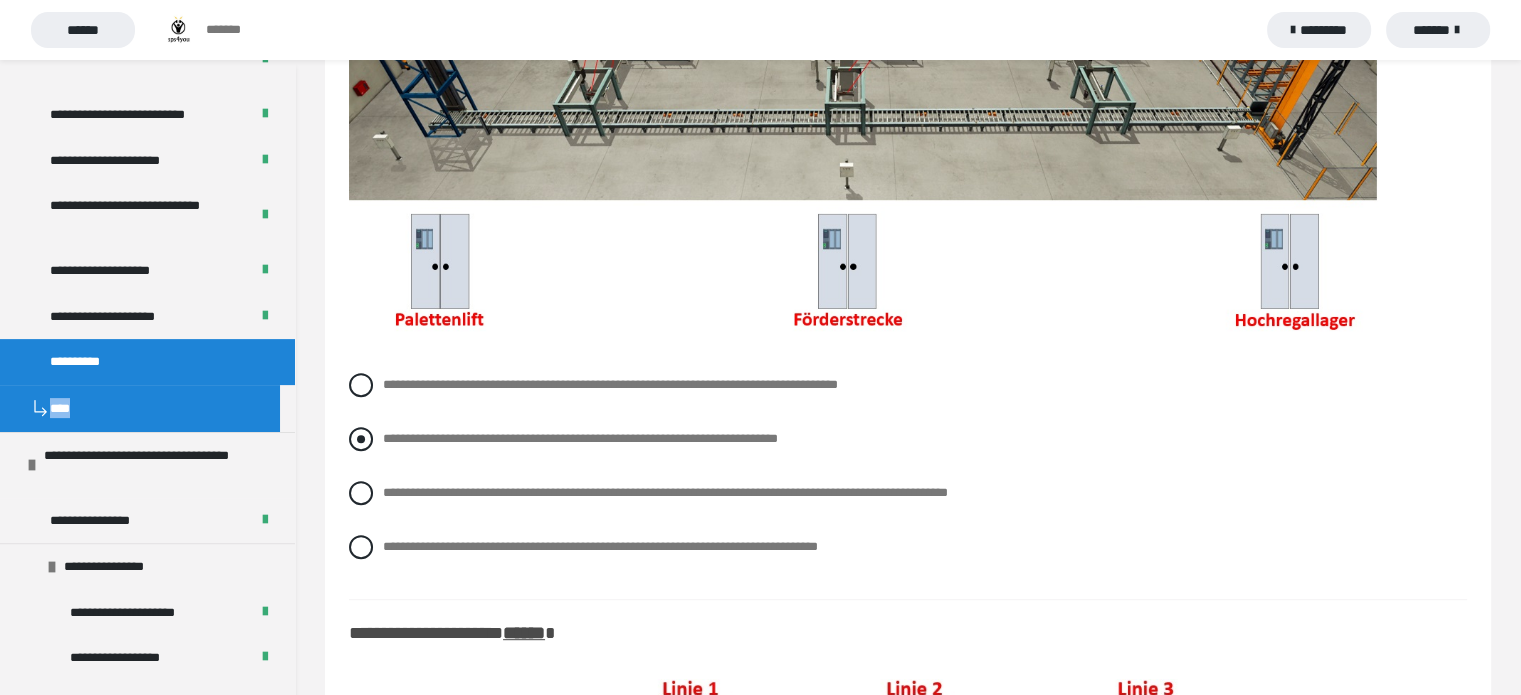 click at bounding box center (361, 439) 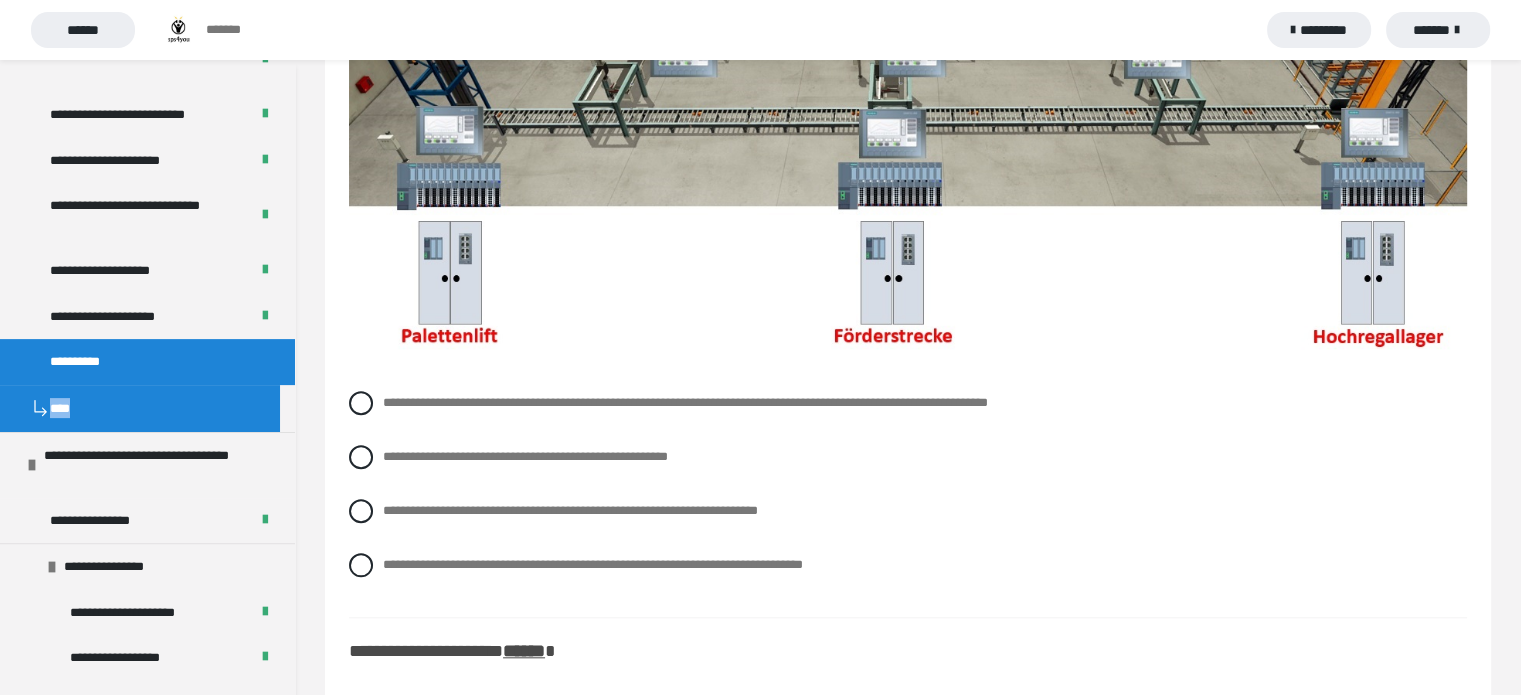 scroll, scrollTop: 16968, scrollLeft: 0, axis: vertical 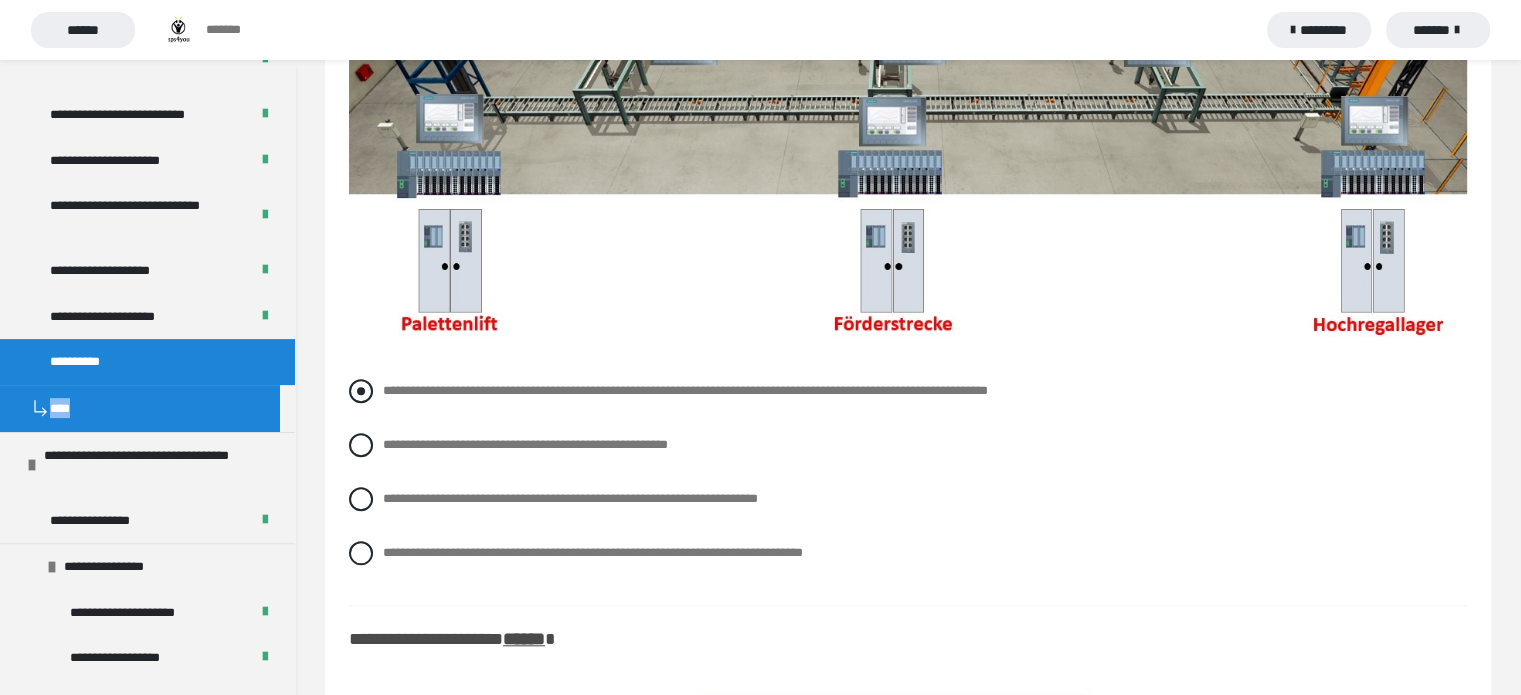 click at bounding box center (361, 391) 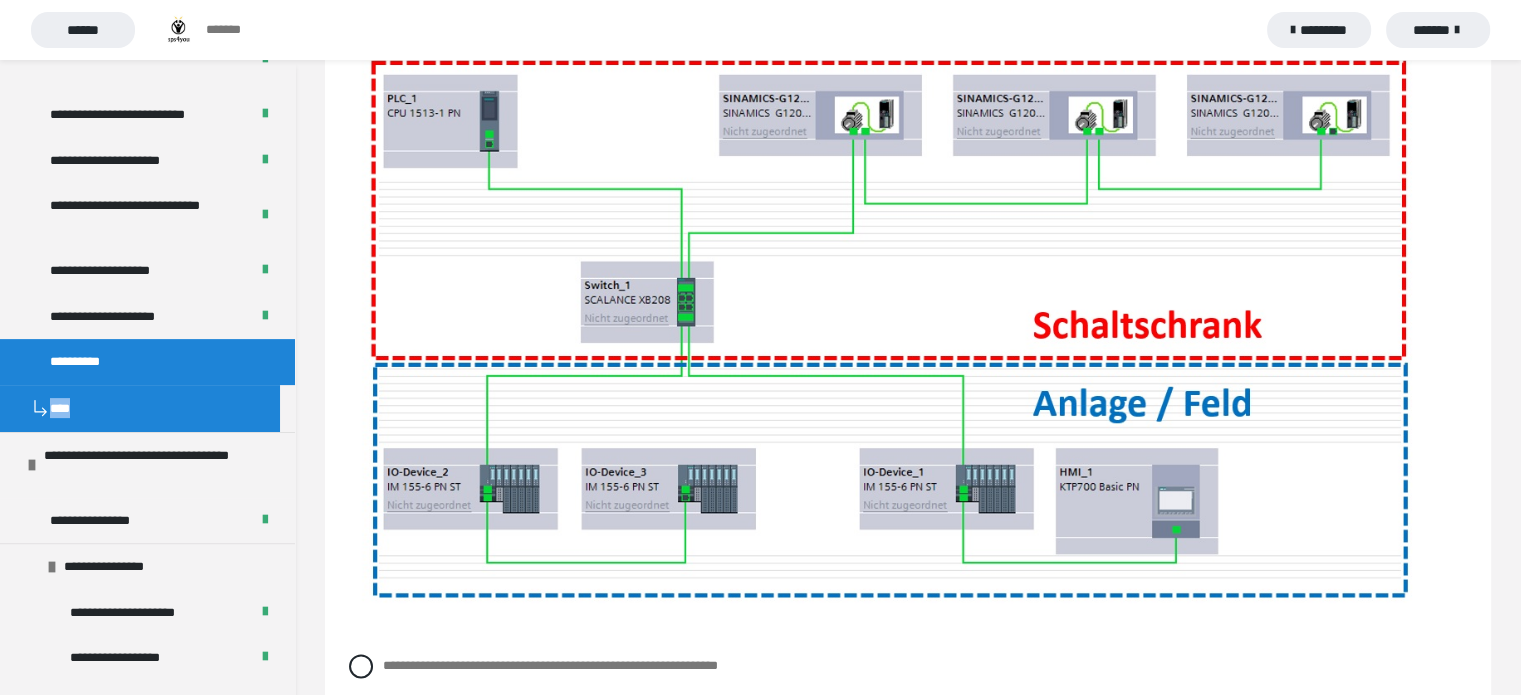 scroll, scrollTop: 17622, scrollLeft: 0, axis: vertical 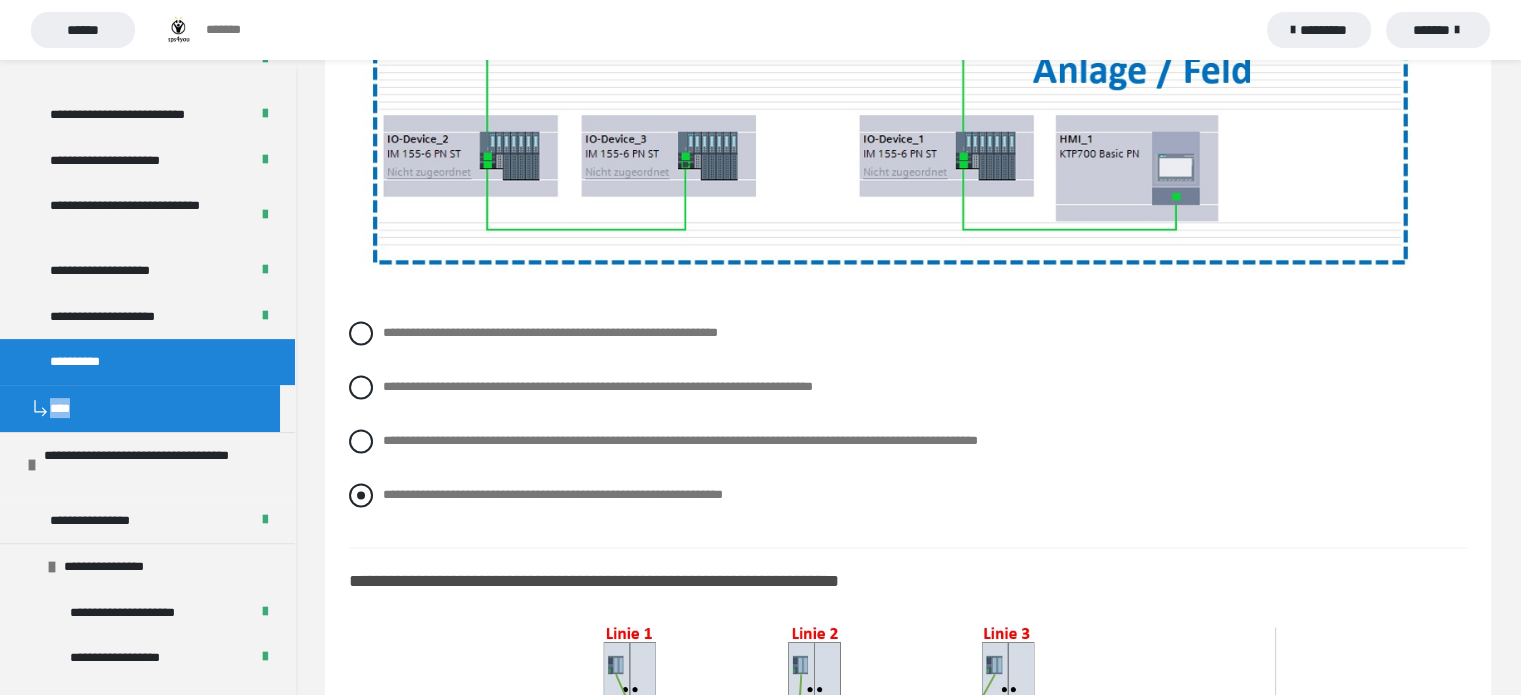 click at bounding box center [361, 495] 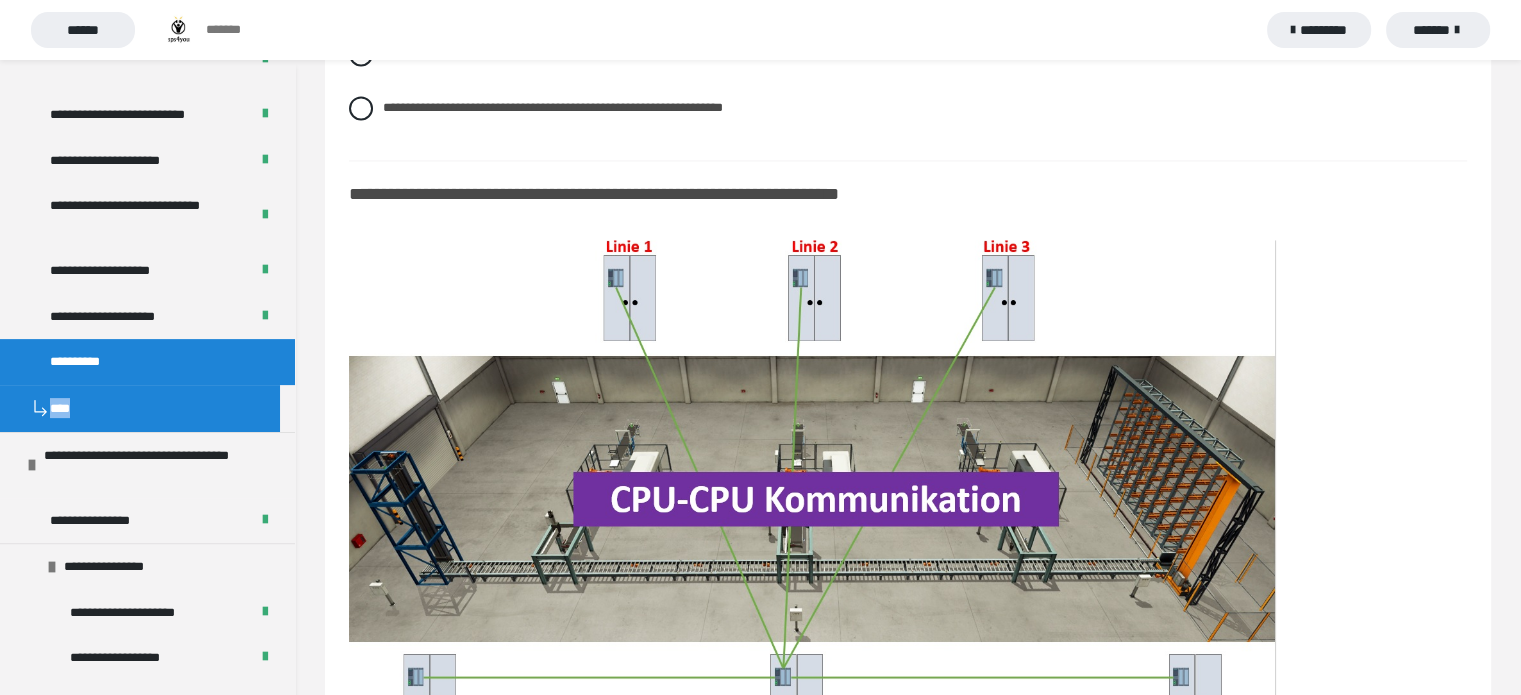 scroll, scrollTop: 18448, scrollLeft: 0, axis: vertical 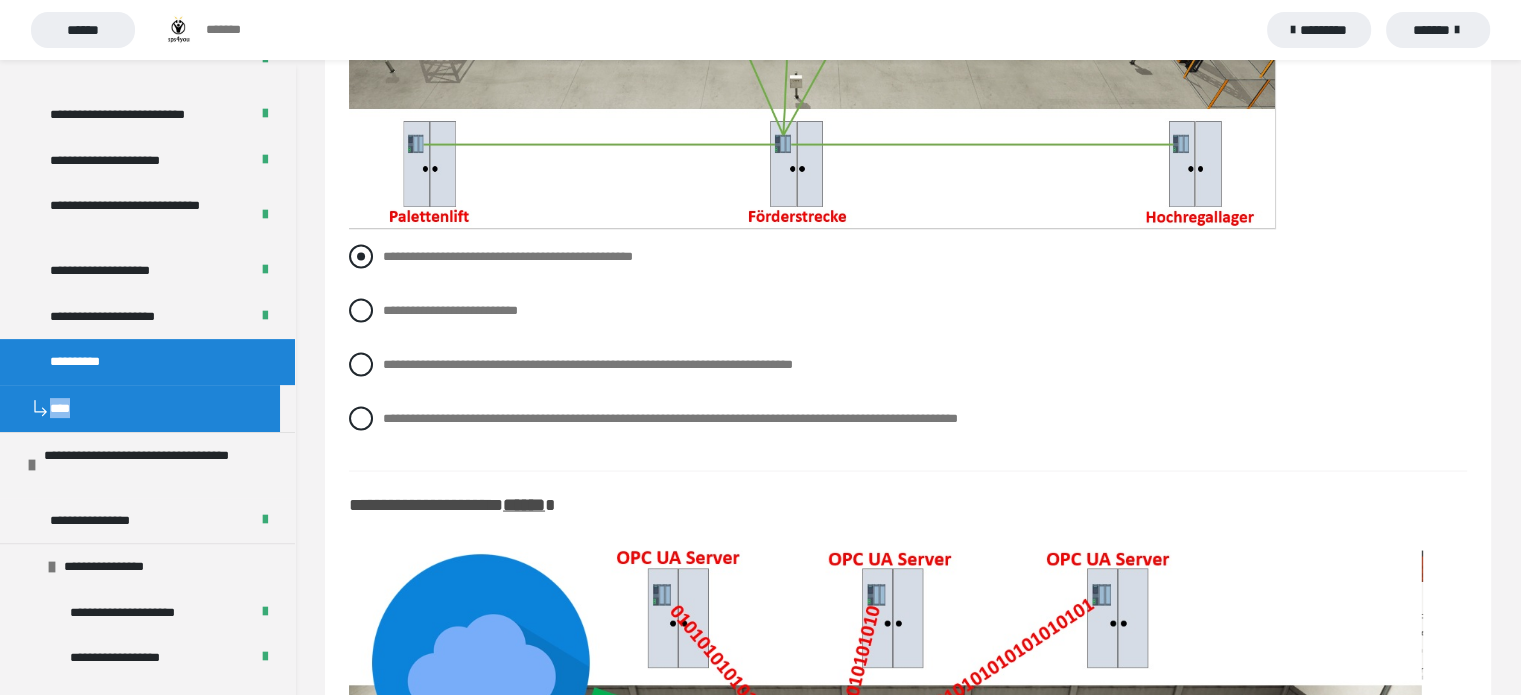 click at bounding box center (361, 256) 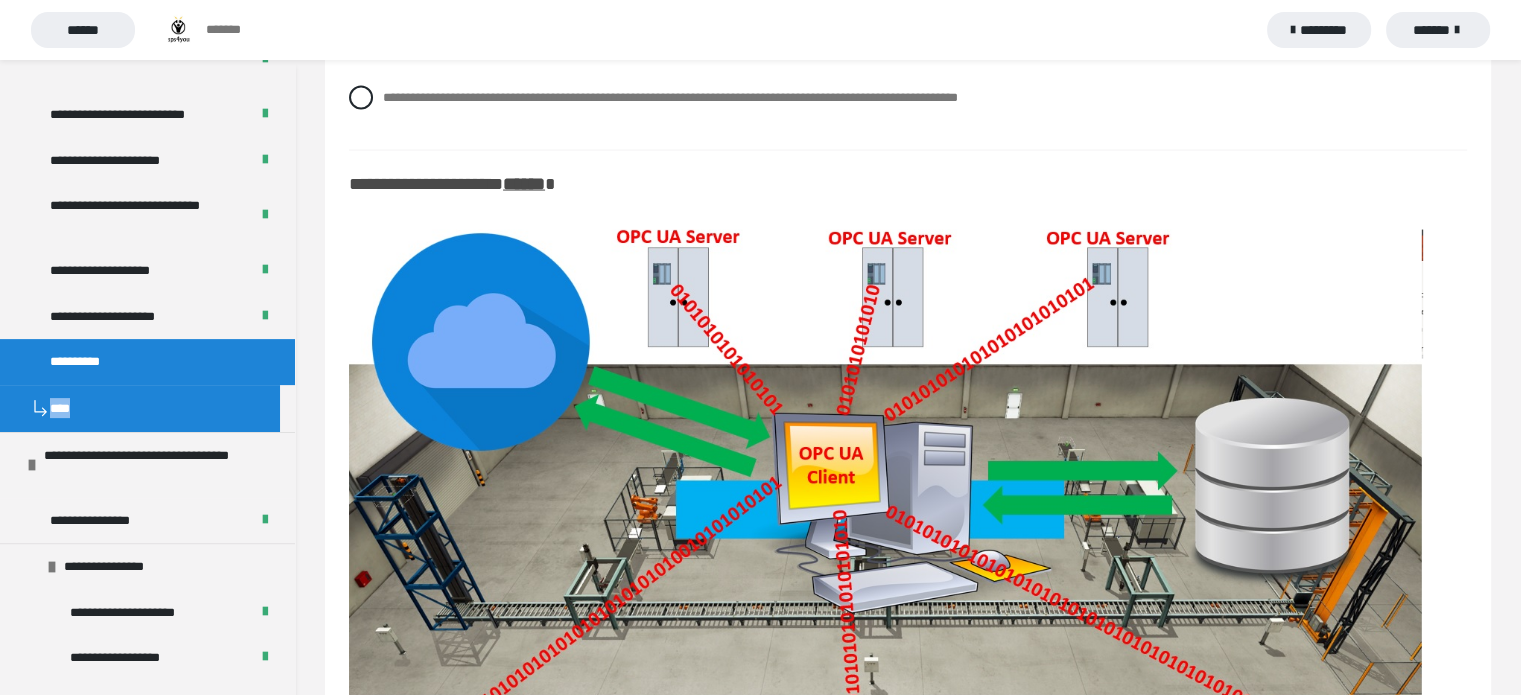 scroll, scrollTop: 19356, scrollLeft: 0, axis: vertical 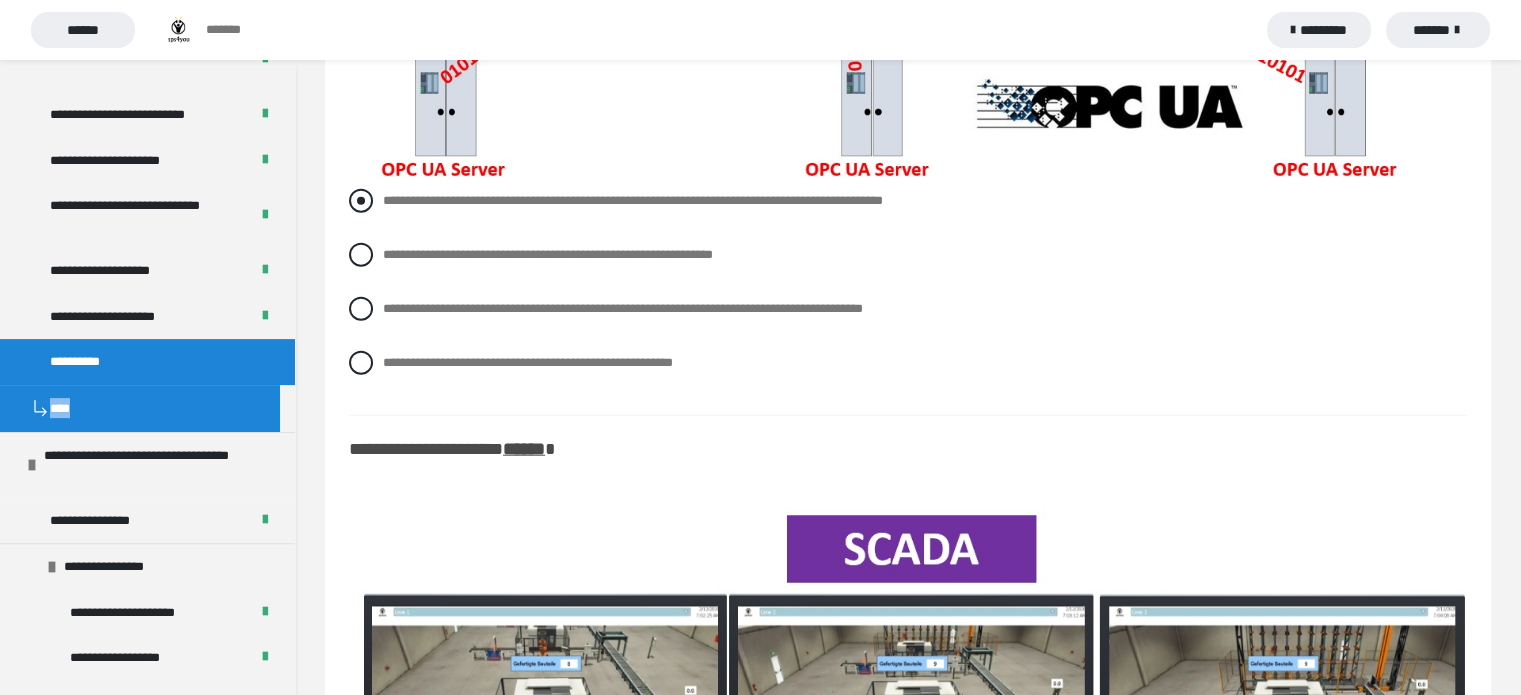 click at bounding box center [361, 201] 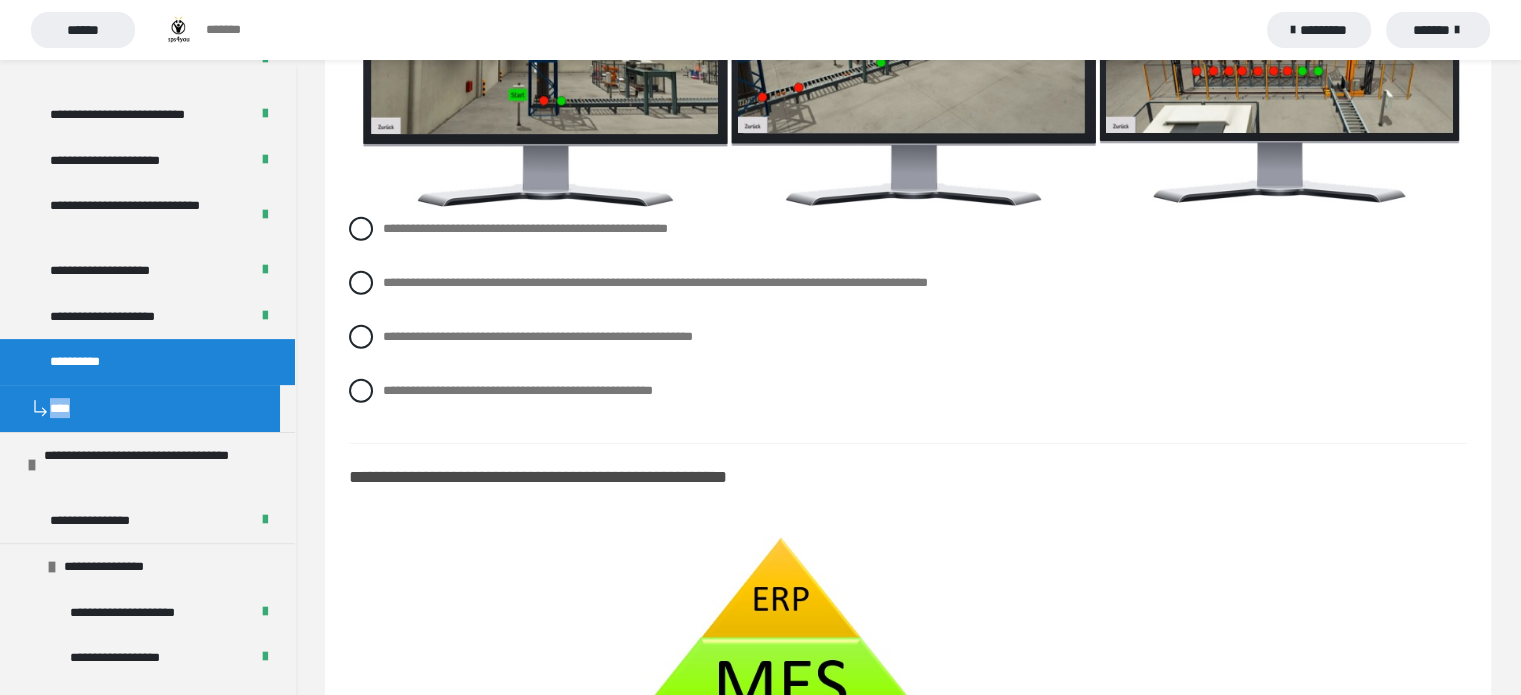 scroll, scrollTop: 20915, scrollLeft: 0, axis: vertical 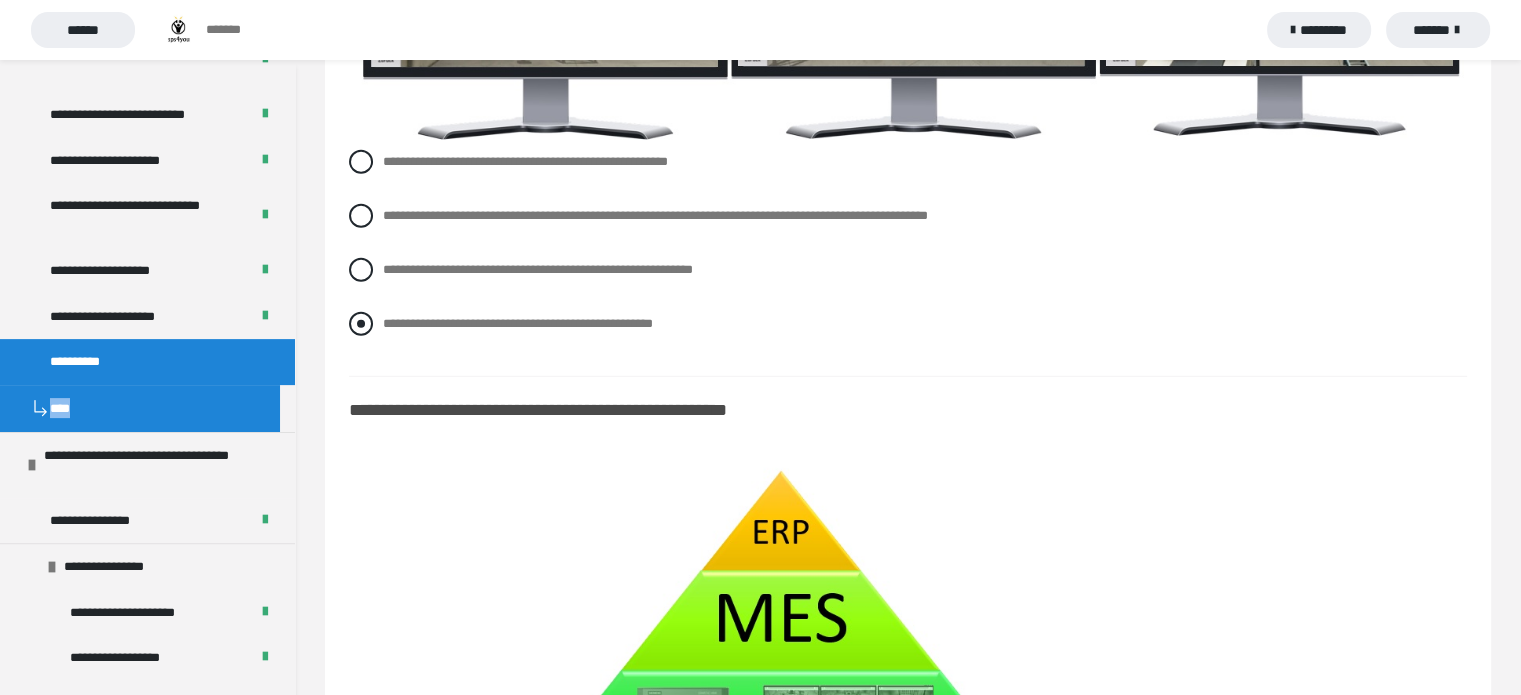 click at bounding box center (361, 324) 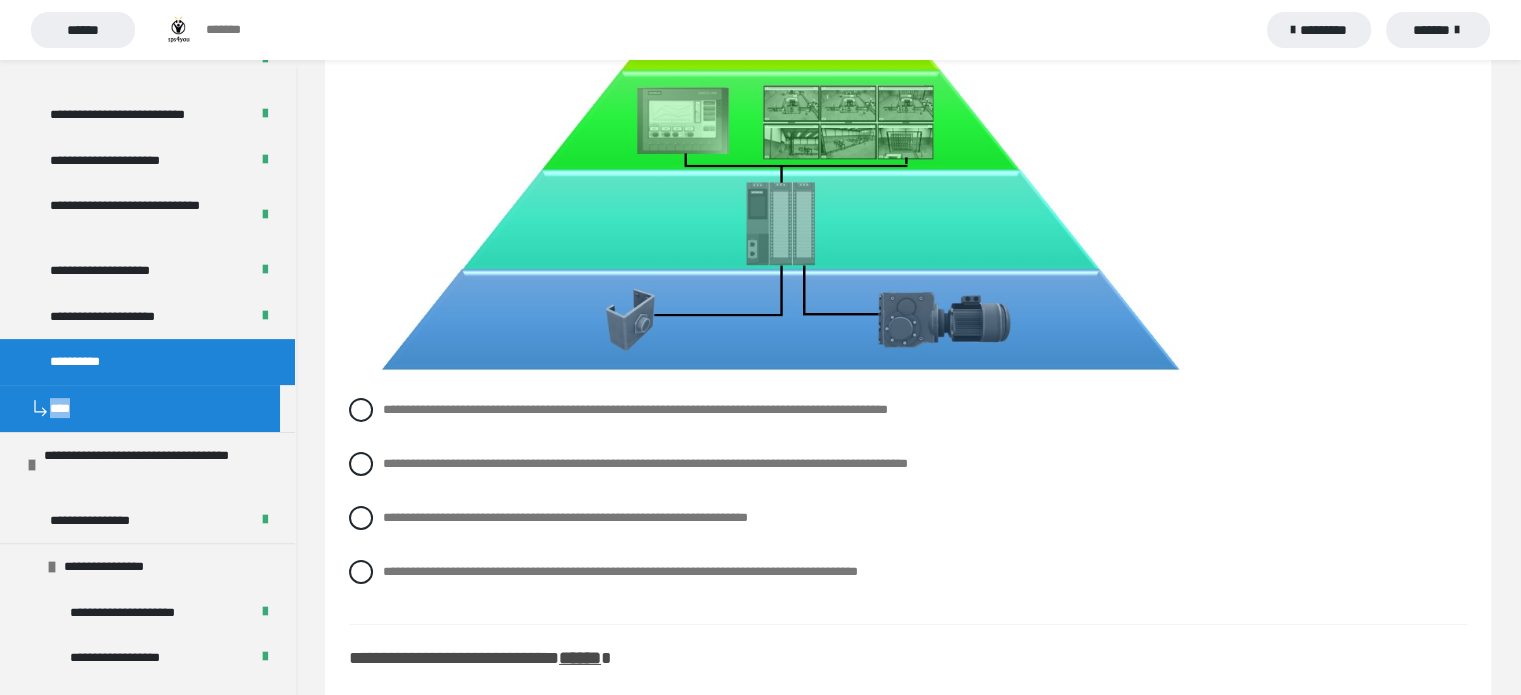 scroll, scrollTop: 21555, scrollLeft: 0, axis: vertical 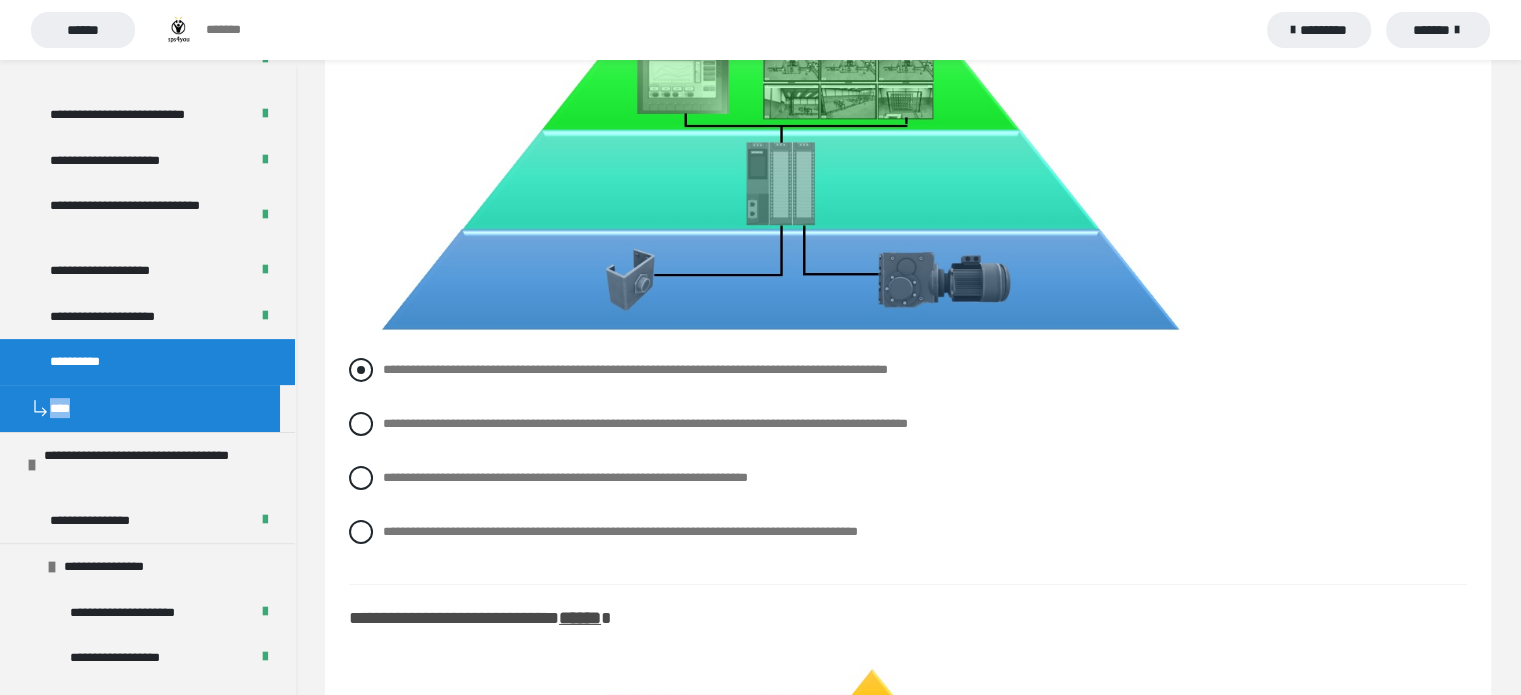 click at bounding box center (361, 370) 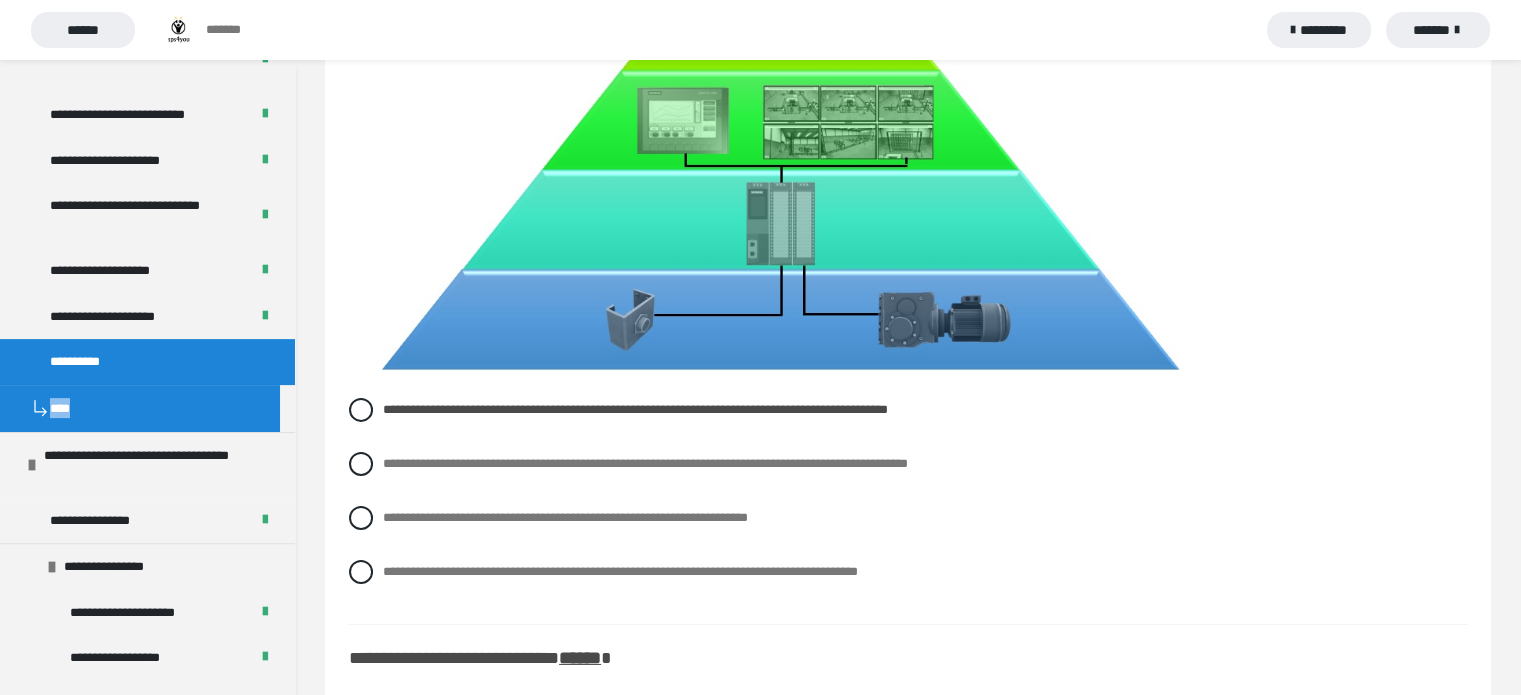 scroll, scrollTop: 21475, scrollLeft: 0, axis: vertical 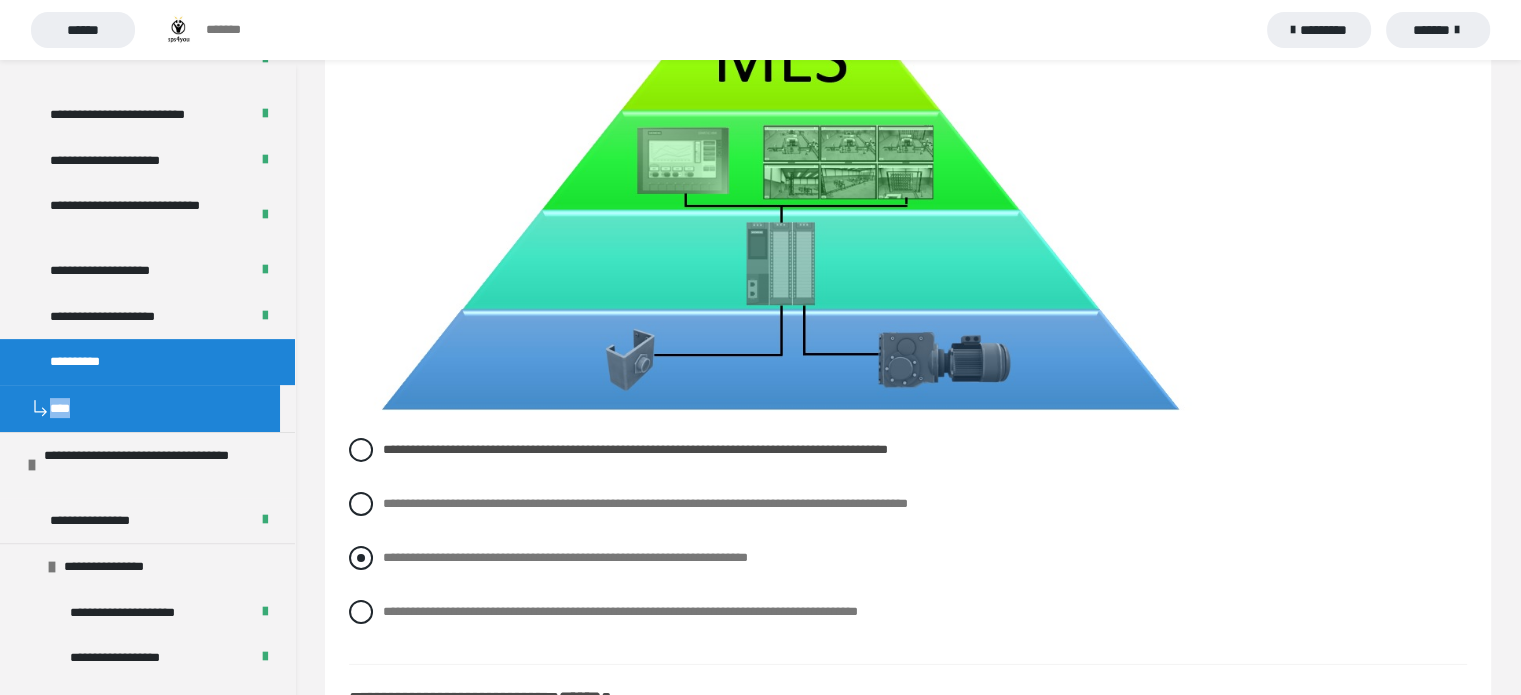 click at bounding box center [361, 558] 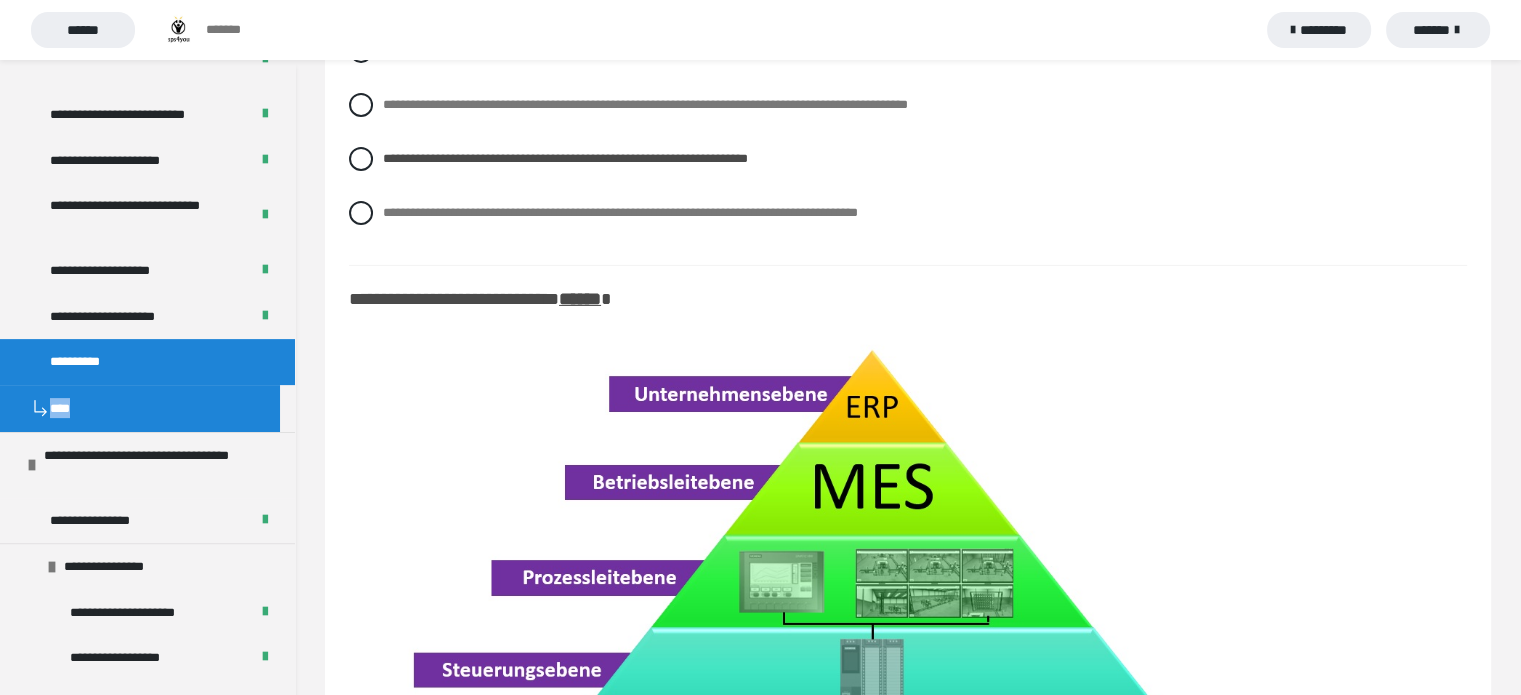 scroll, scrollTop: 22048, scrollLeft: 0, axis: vertical 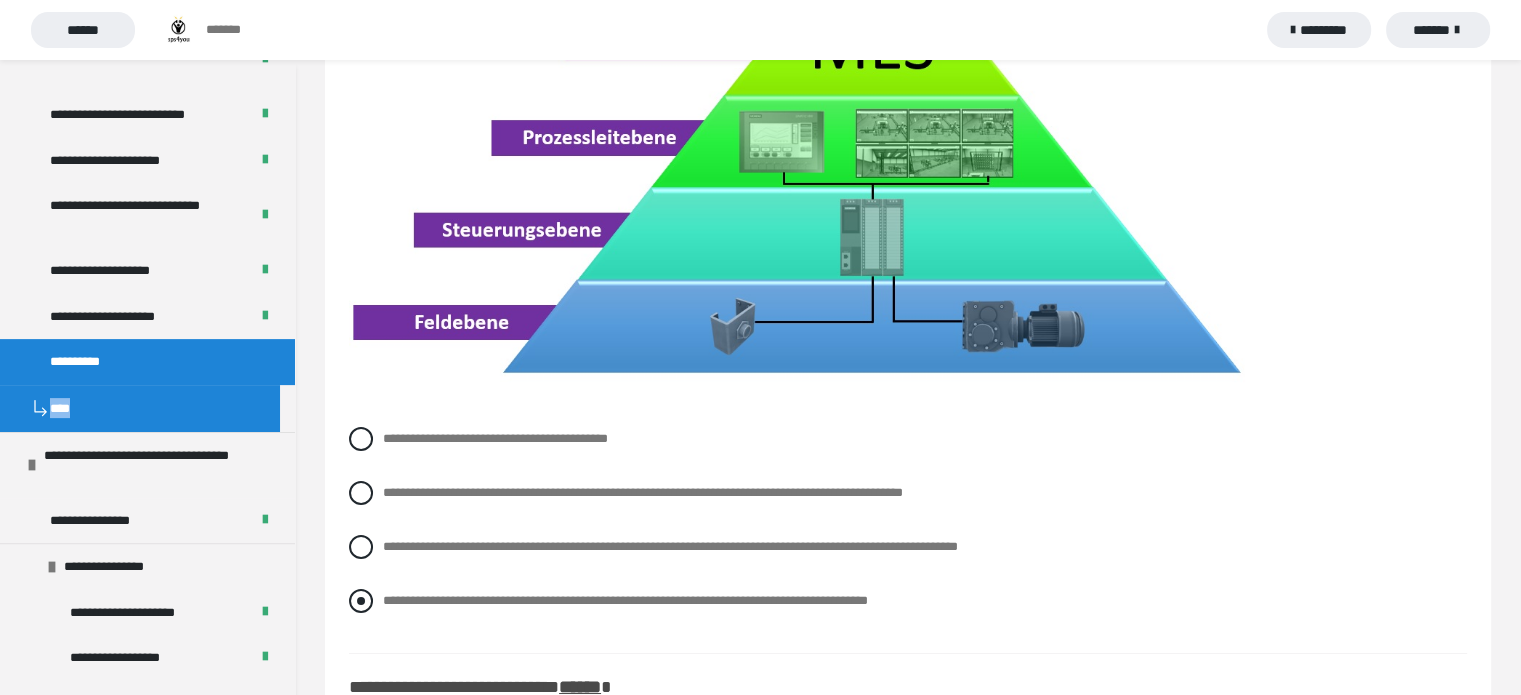 click at bounding box center (361, 601) 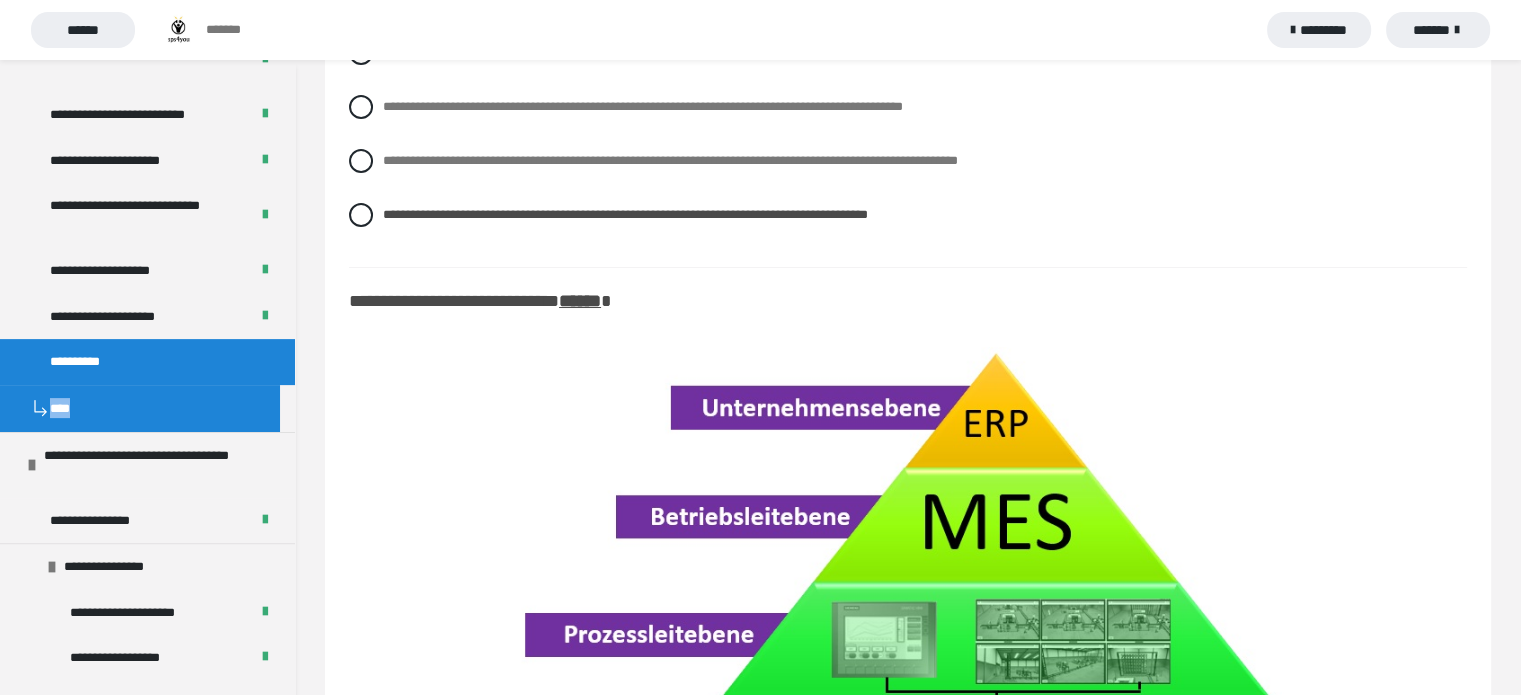 scroll, scrollTop: 22860, scrollLeft: 0, axis: vertical 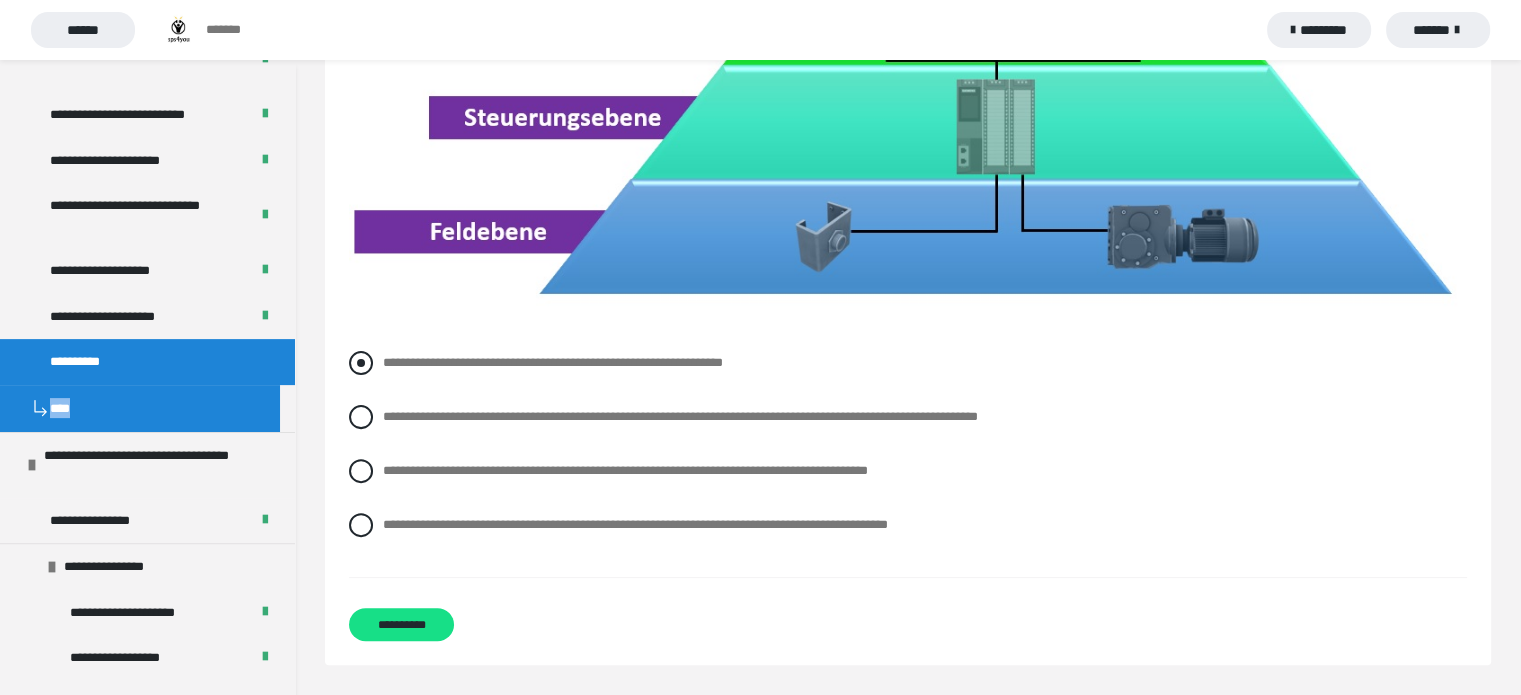 click at bounding box center [361, 363] 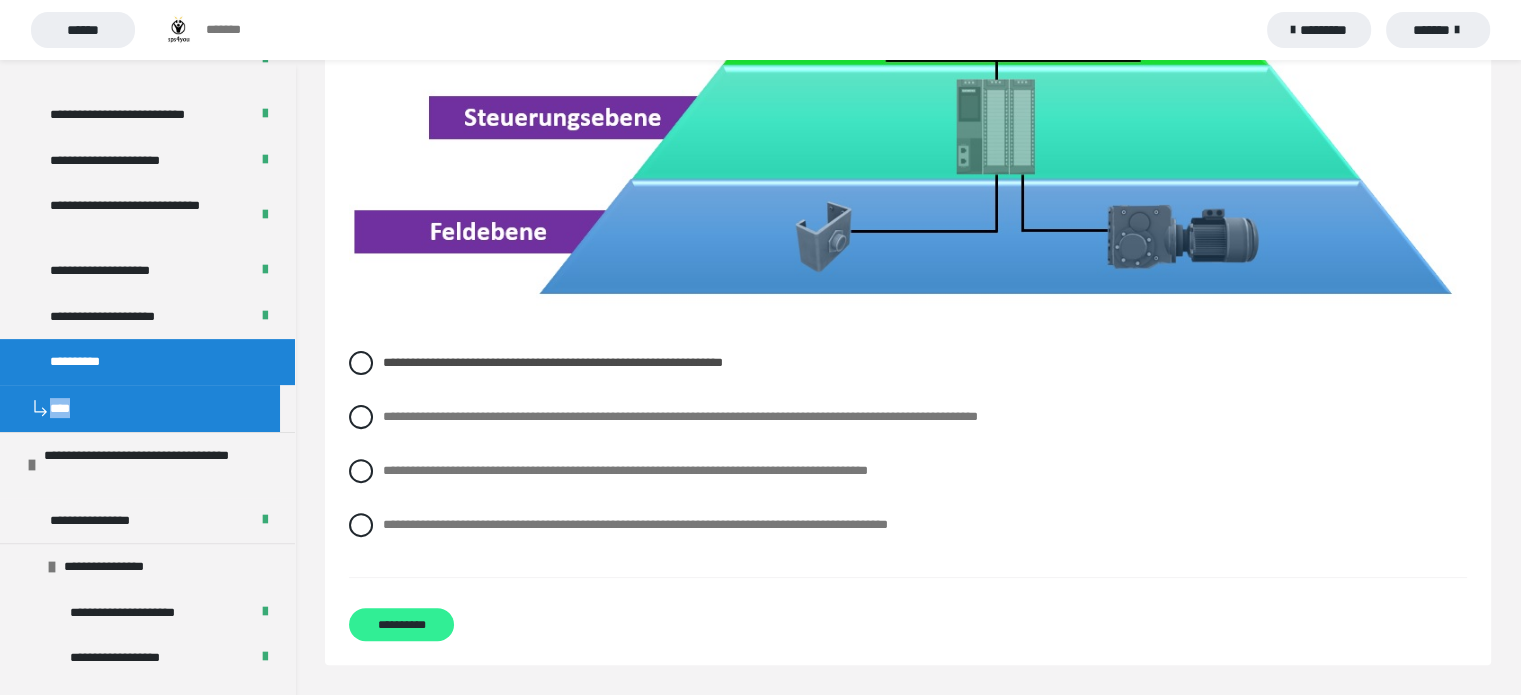 click on "**********" at bounding box center (401, 624) 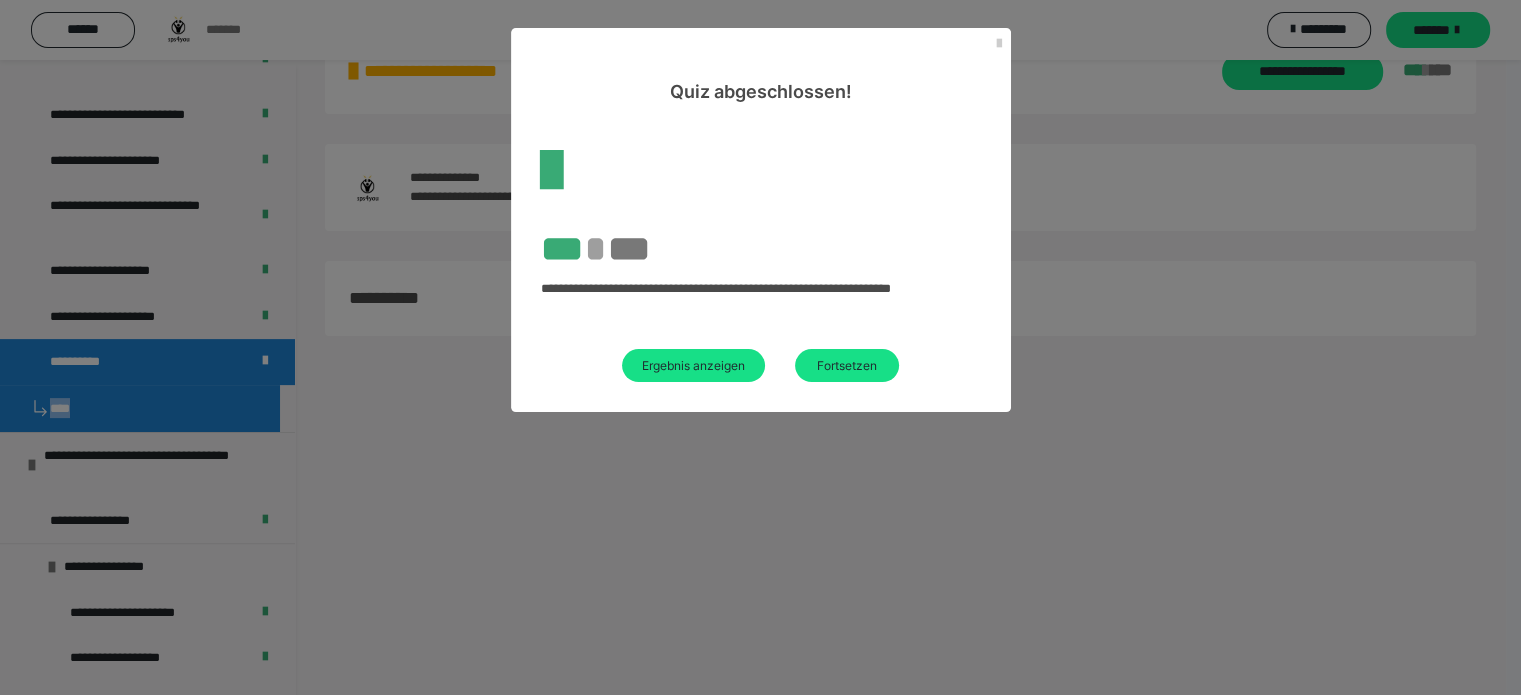 scroll, scrollTop: 86, scrollLeft: 0, axis: vertical 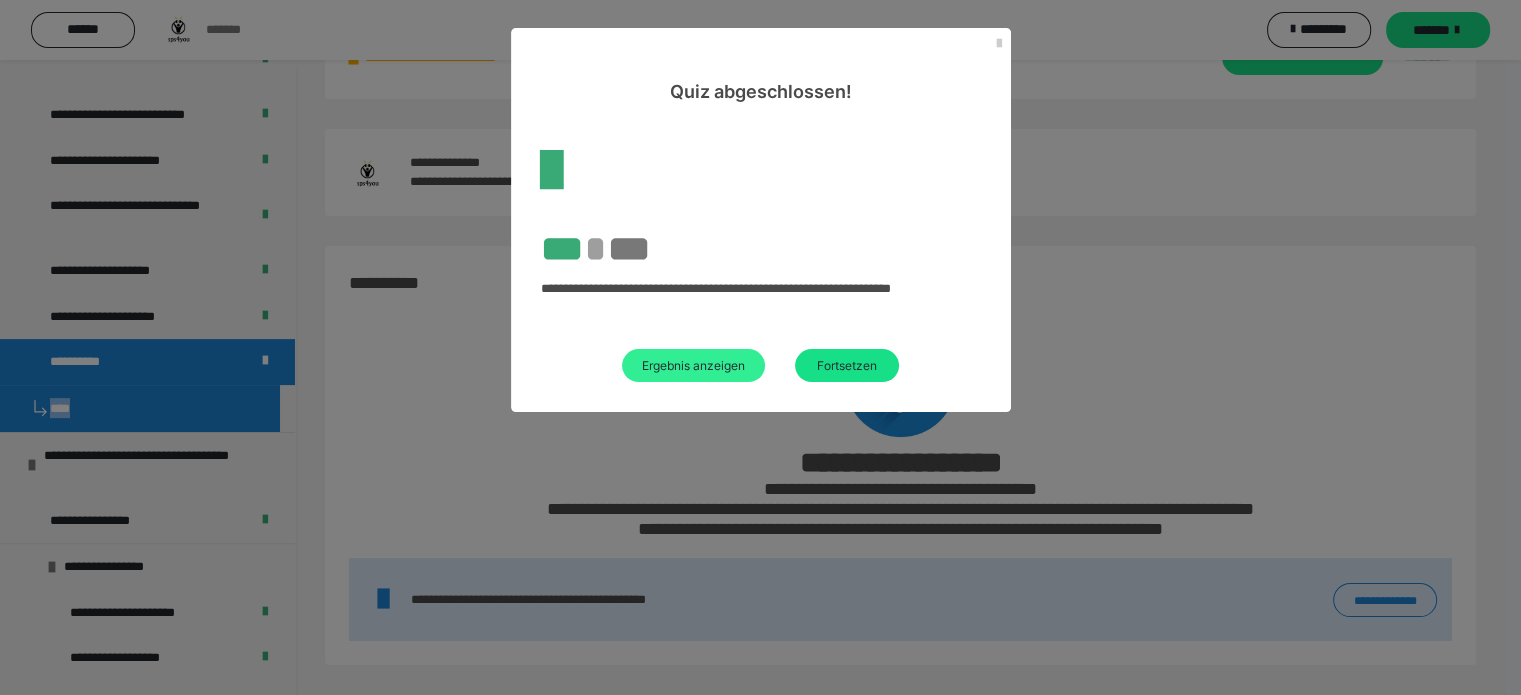 click on "Ergebnis anzeigen" at bounding box center (693, 365) 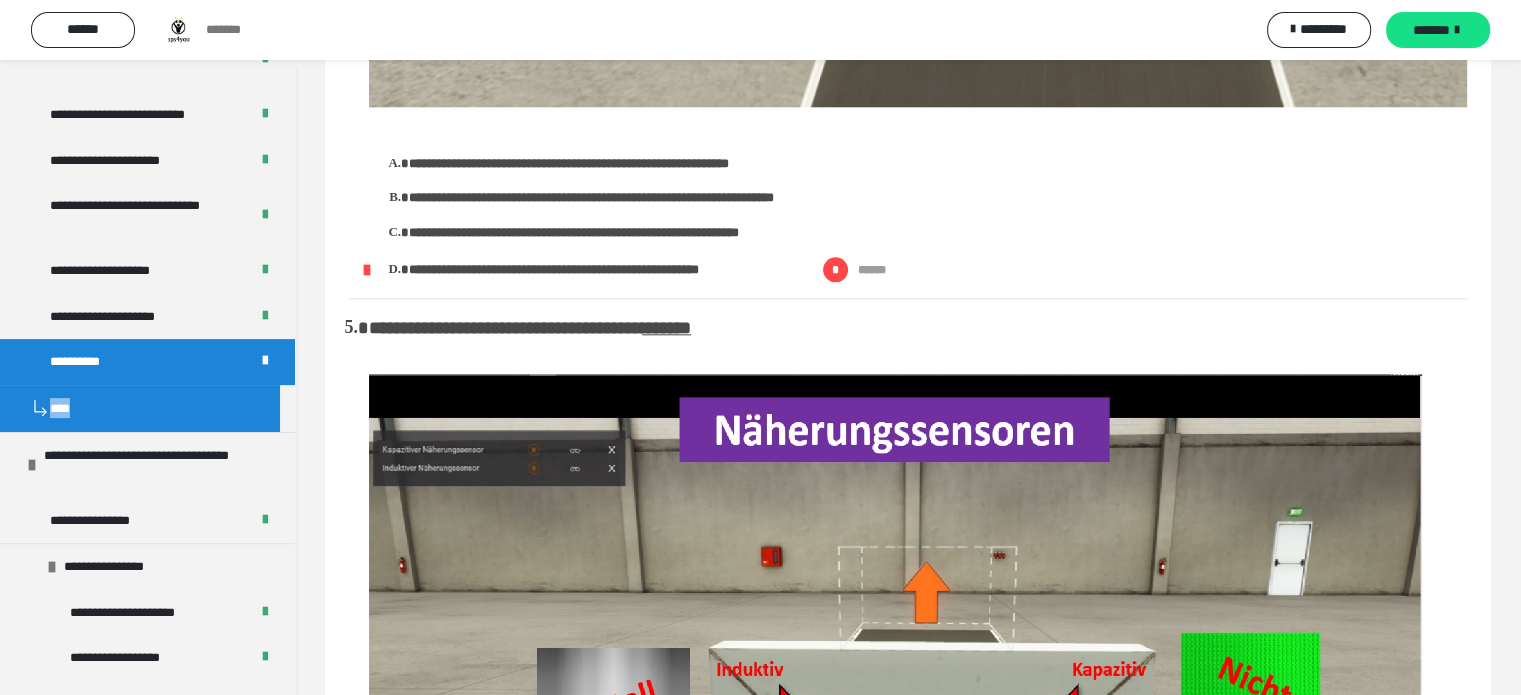 scroll, scrollTop: 2246, scrollLeft: 0, axis: vertical 